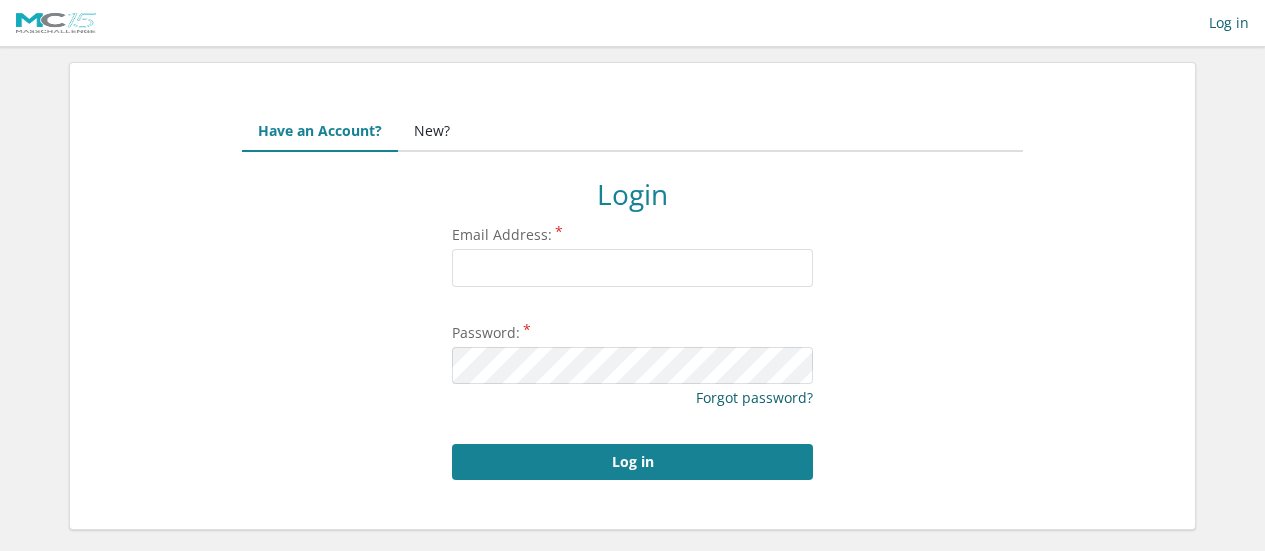 scroll, scrollTop: 0, scrollLeft: 0, axis: both 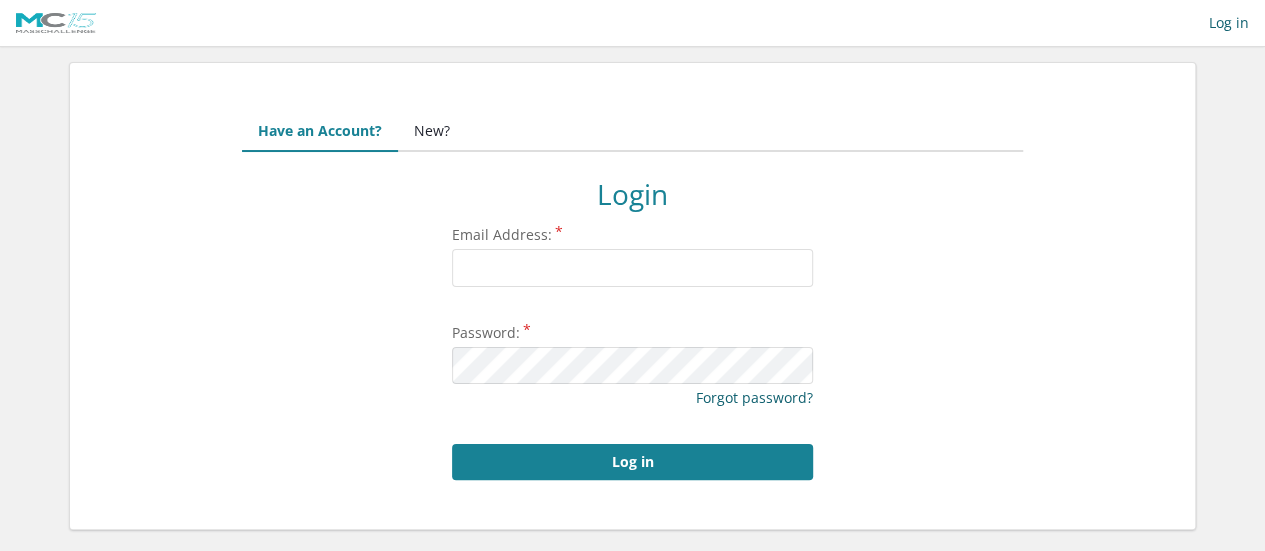 click on "New?" at bounding box center [432, 132] 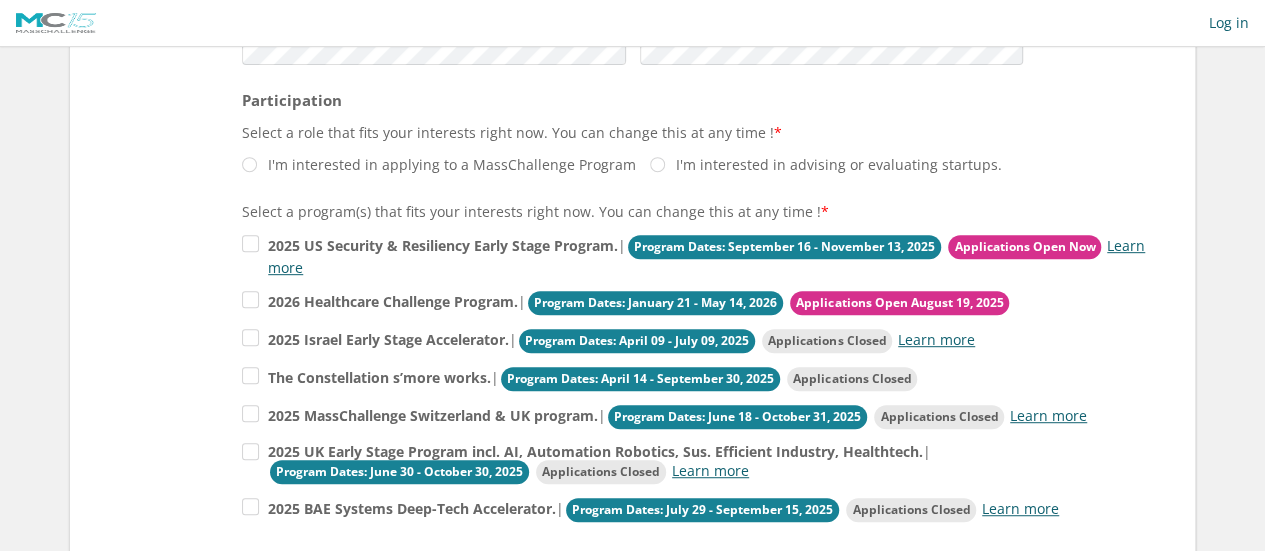 scroll, scrollTop: 376, scrollLeft: 0, axis: vertical 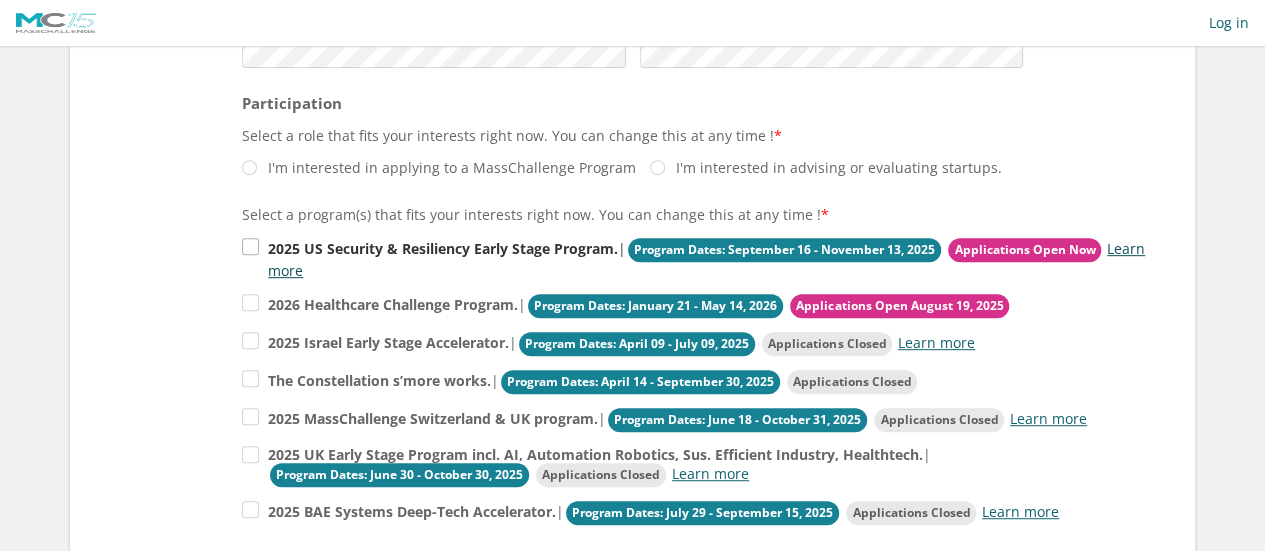 click on "Learn more" at bounding box center (706, 259) 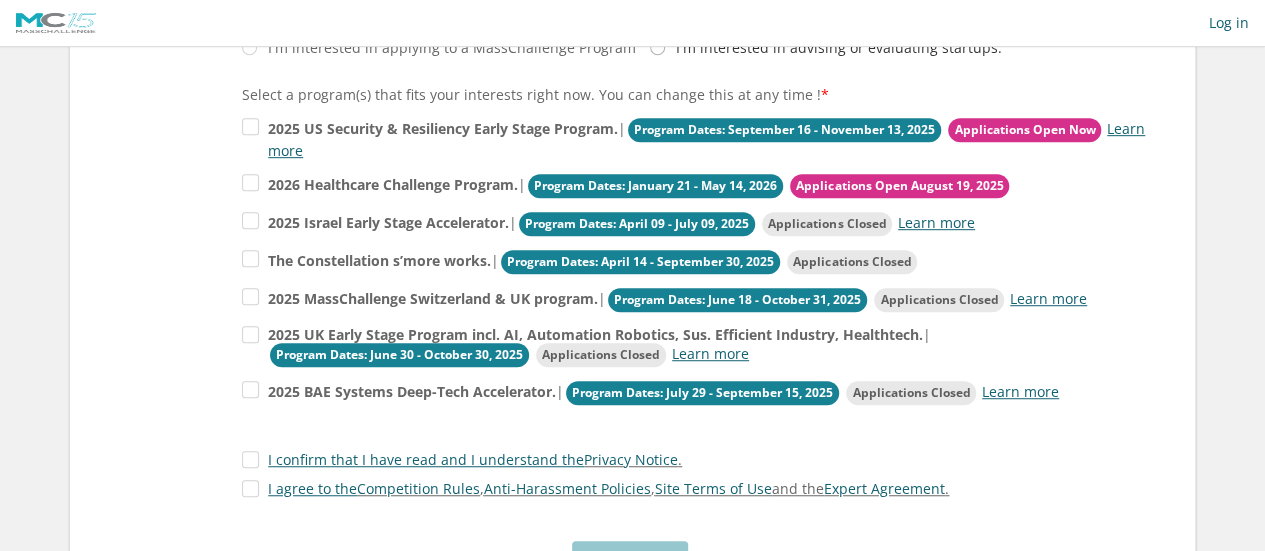 scroll, scrollTop: 498, scrollLeft: 0, axis: vertical 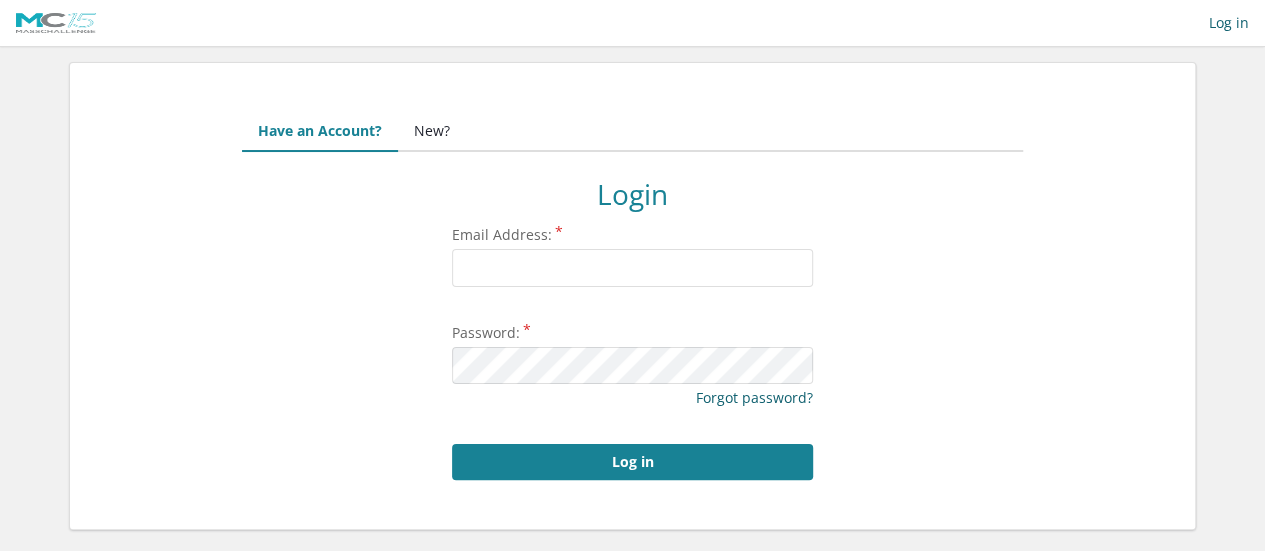click on "New?" at bounding box center (432, 132) 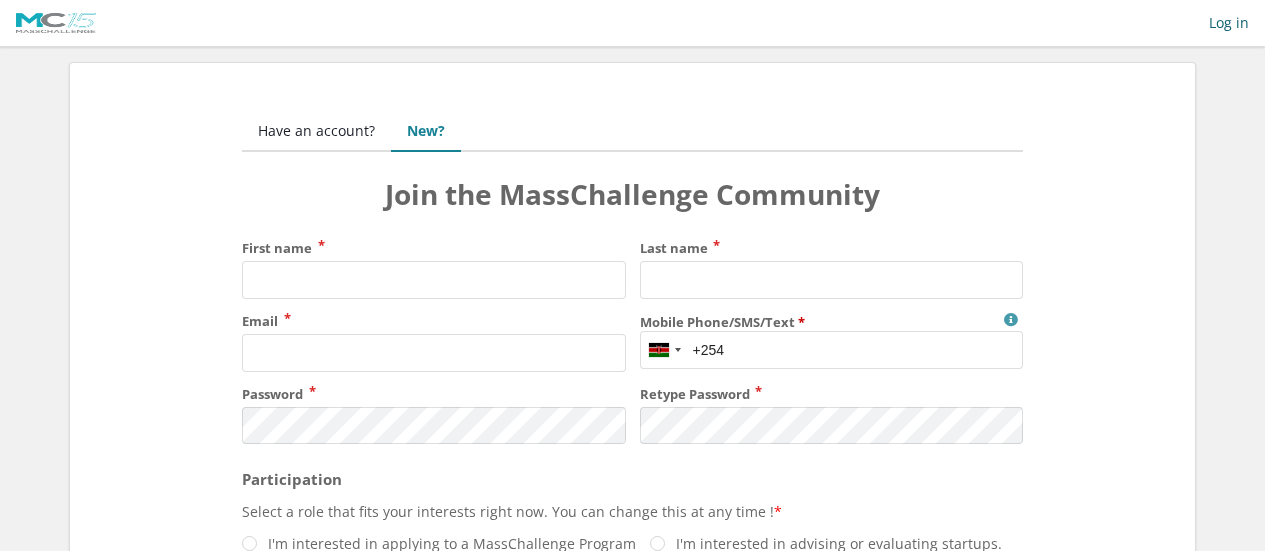 scroll, scrollTop: 0, scrollLeft: 0, axis: both 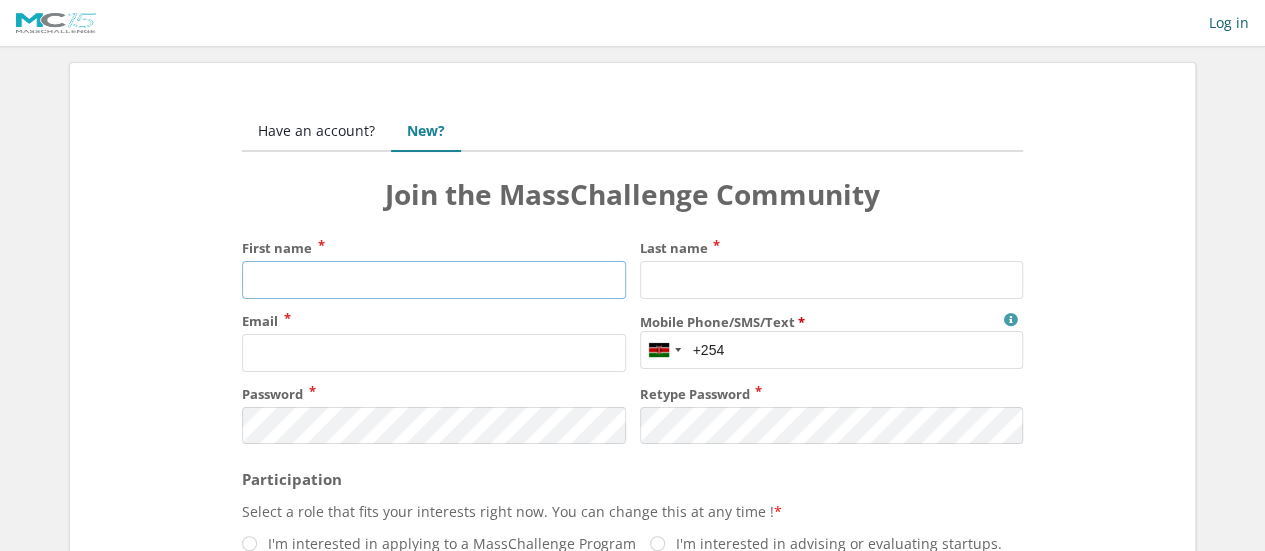 click on "First name" at bounding box center [433, 280] 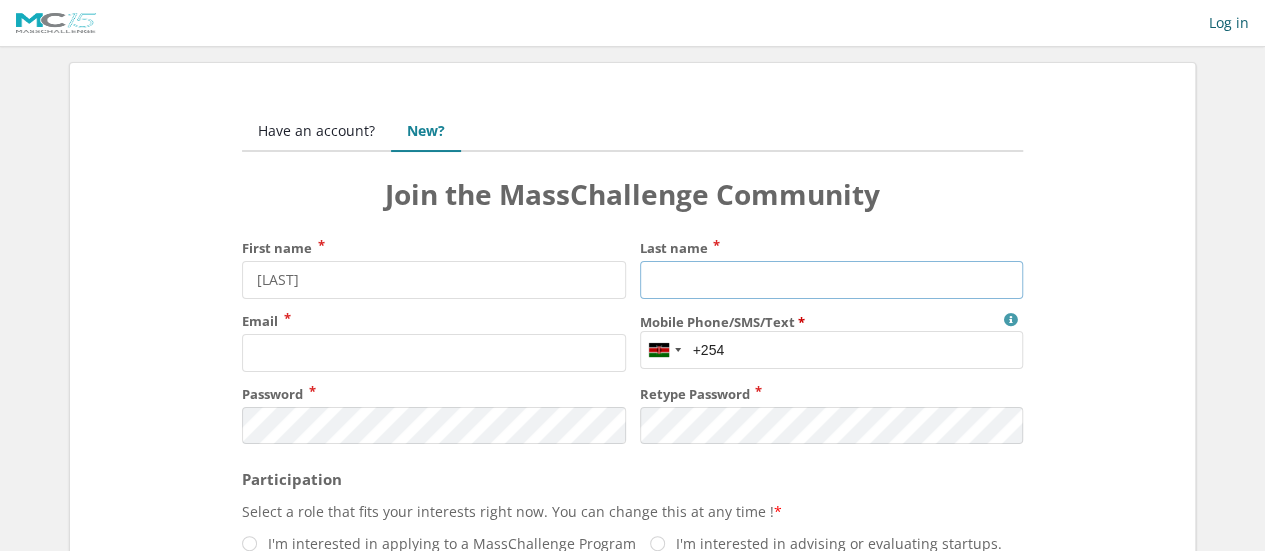type on "Nyachiro" 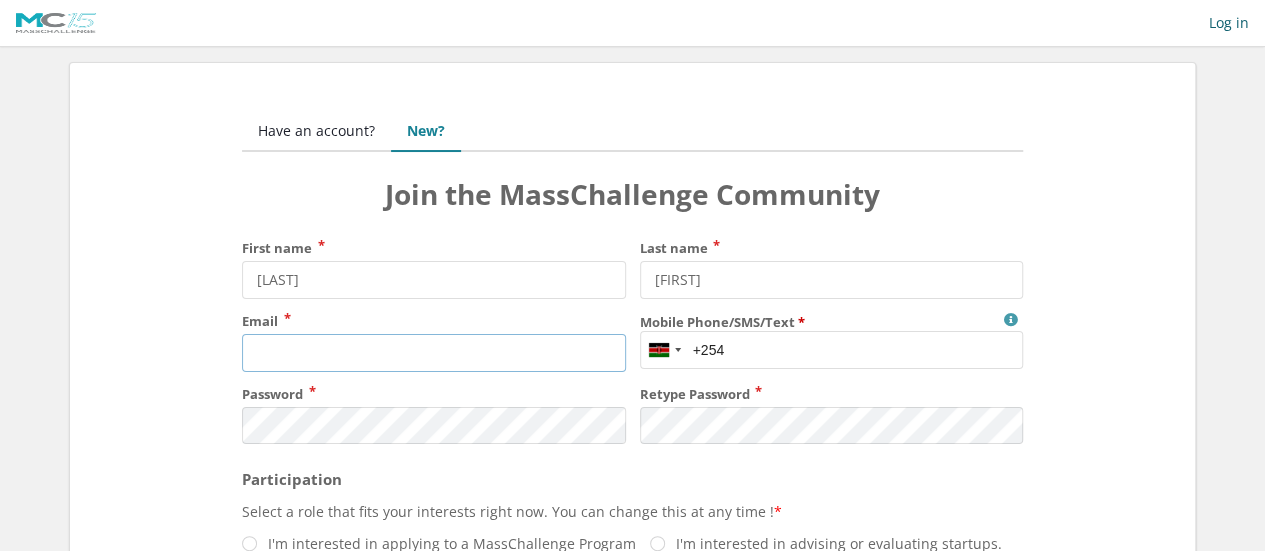 type on "nyachirosagini@gmail.com" 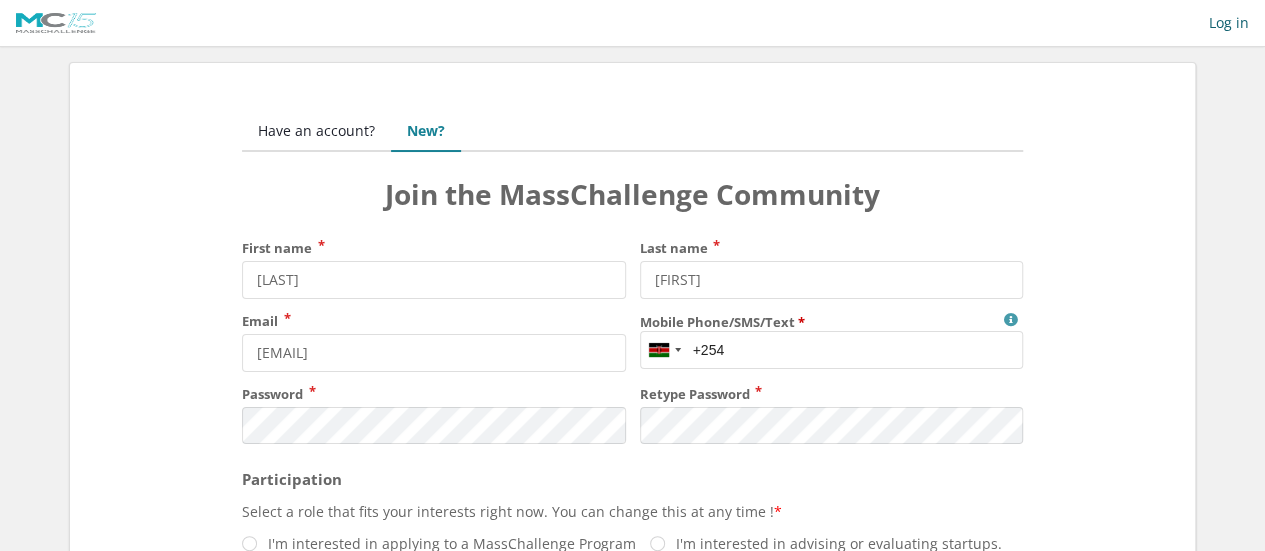 type on "0798693800" 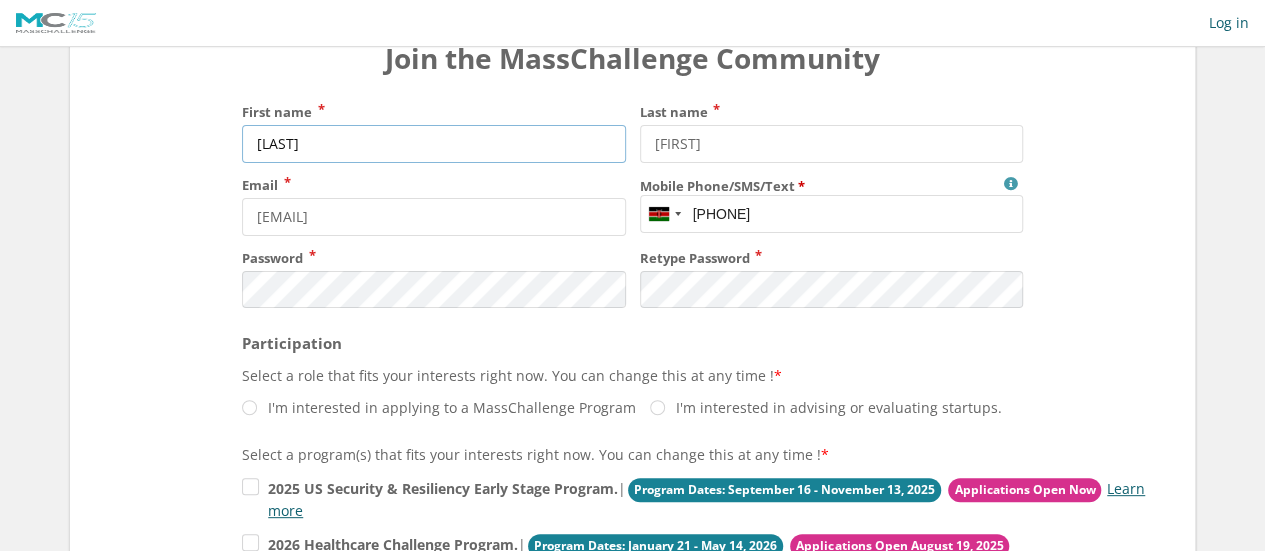 scroll, scrollTop: 137, scrollLeft: 0, axis: vertical 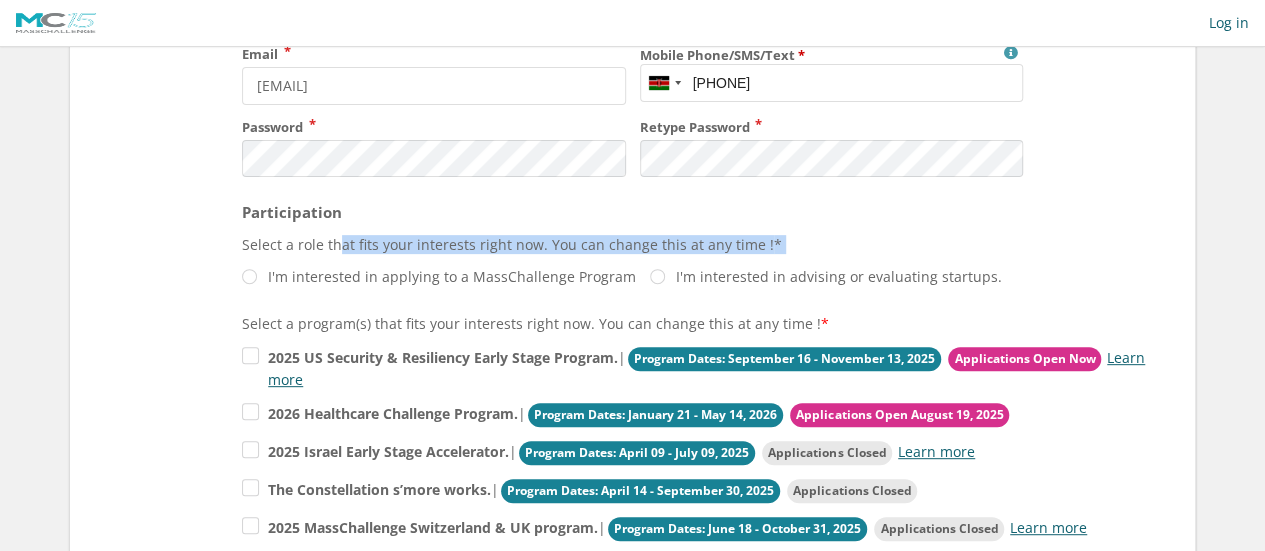 drag, startPoint x: 995, startPoint y: 271, endPoint x: 328, endPoint y: 235, distance: 667.9708 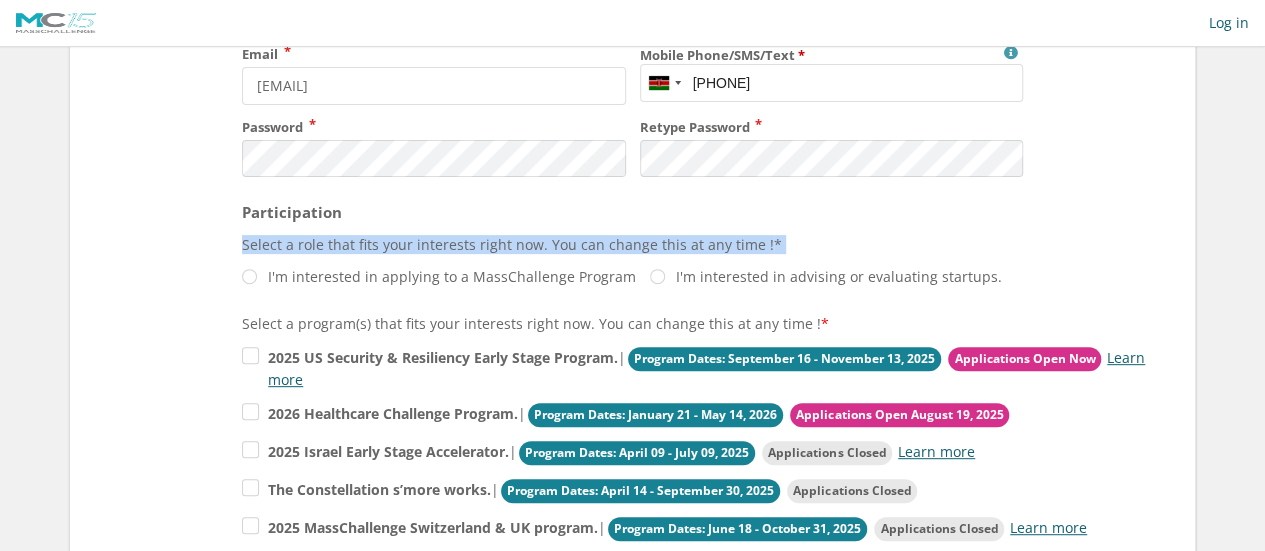 drag, startPoint x: 238, startPoint y: 237, endPoint x: 564, endPoint y: 290, distance: 330.28018 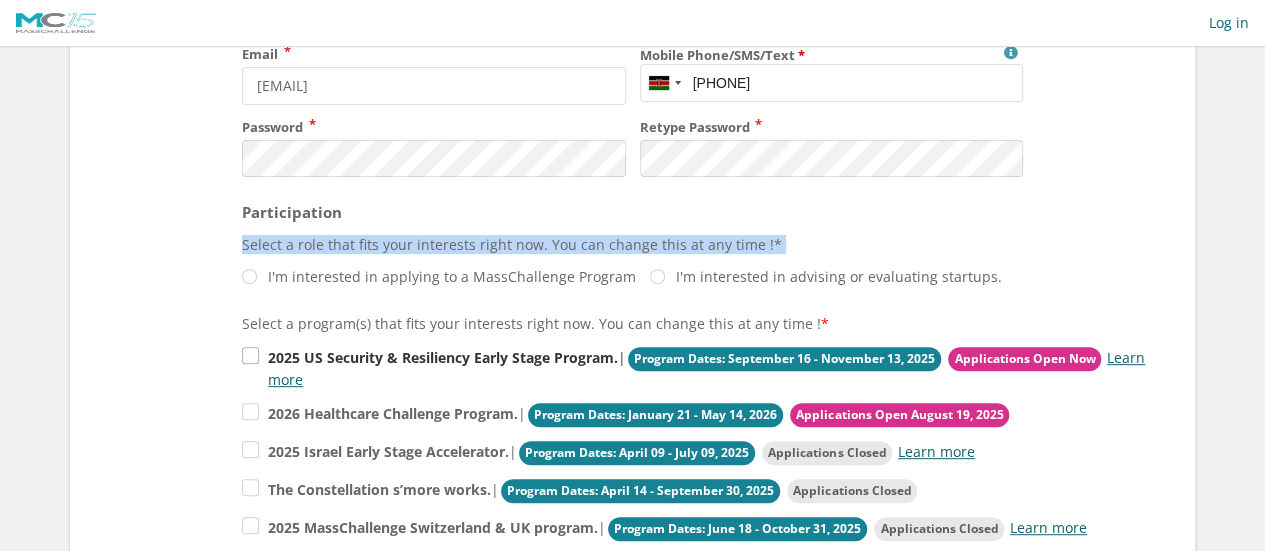click on "2025 US Security & Resiliency Early Stage Program.   |
Program Dates:
September 16 - November 13, 2025
Applications Open Now
Learn more" at bounding box center [697, 367] 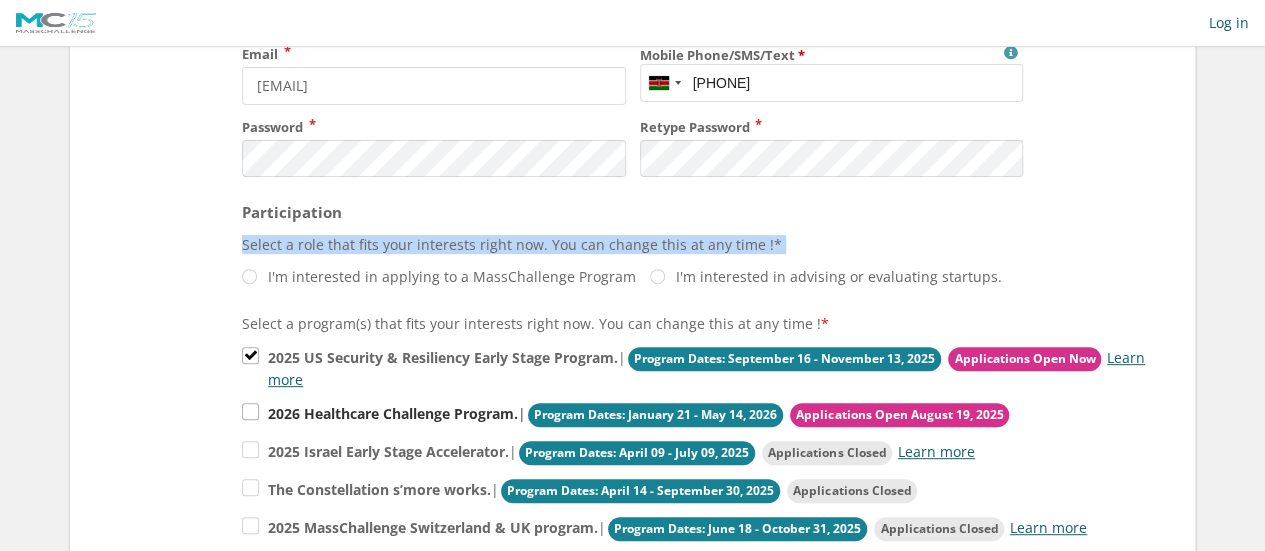 click on "2026 Healthcare Challenge Program.   |
Program Dates:
January 21 - May 14, 2026
Applications Open August 19, 2025" at bounding box center [697, 367] 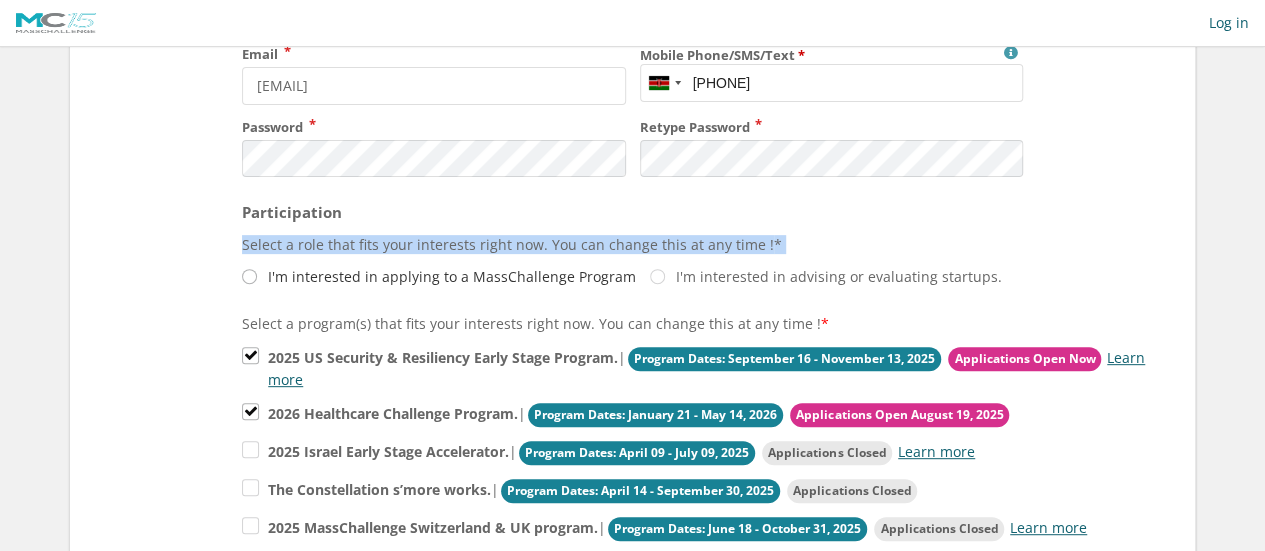 click on "I'm interested in applying to a MassChallenge
Program" at bounding box center [439, 276] 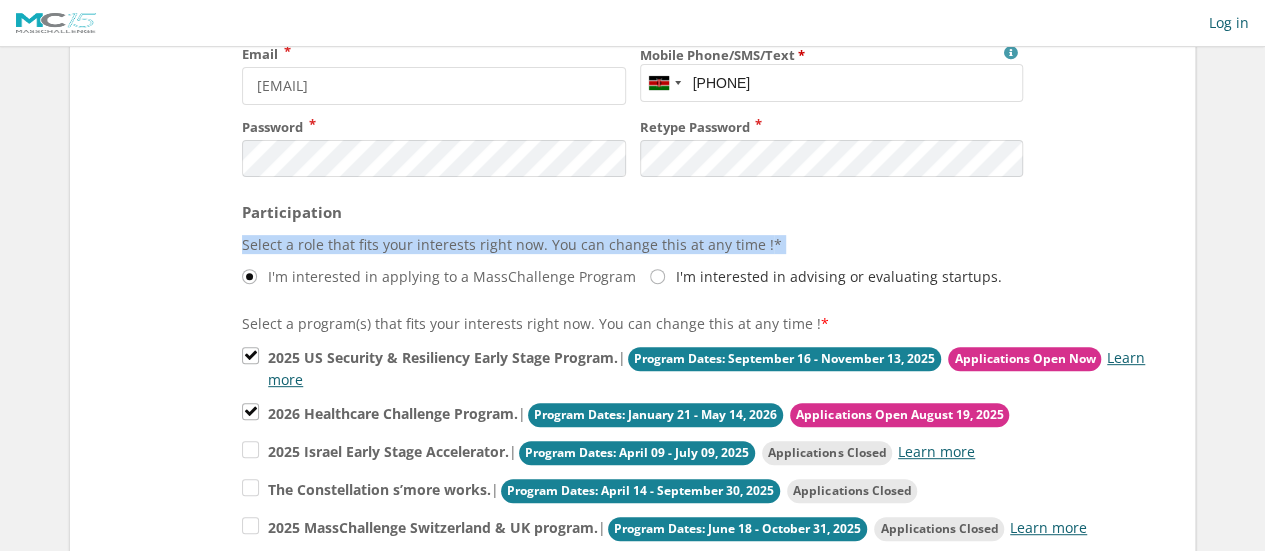 click on "I'm interested in advising or evaluating startups." at bounding box center [439, 276] 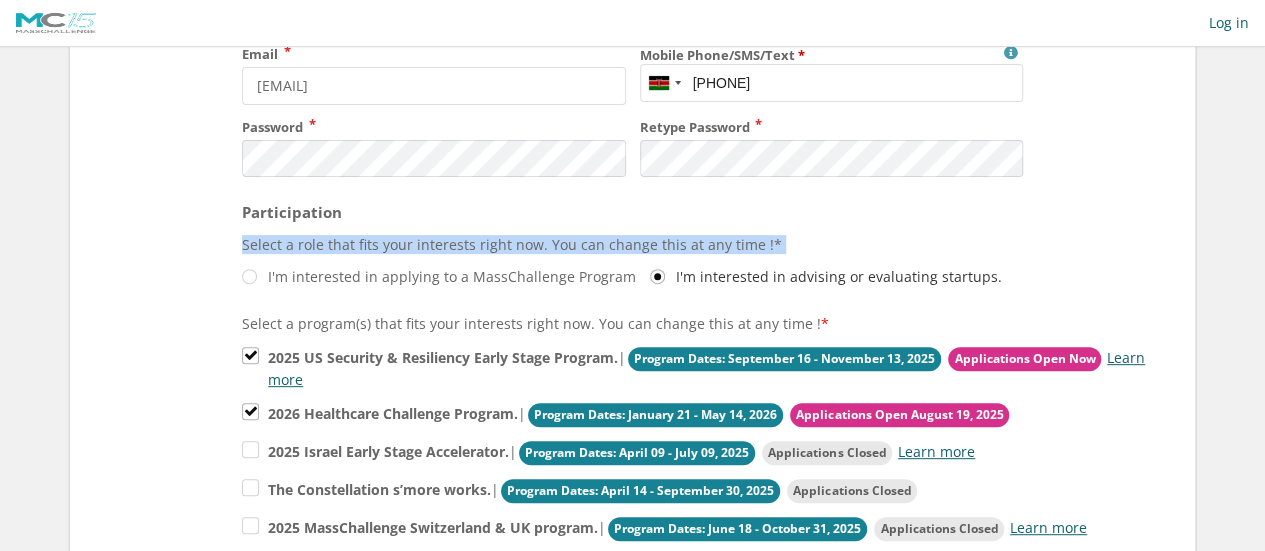 copy on "Select a role that fits your interests right now. You can change
this at any time !  *
I'm interested in applying to a MassChallenge
Program
I'm interested in advising or evaluating startups." 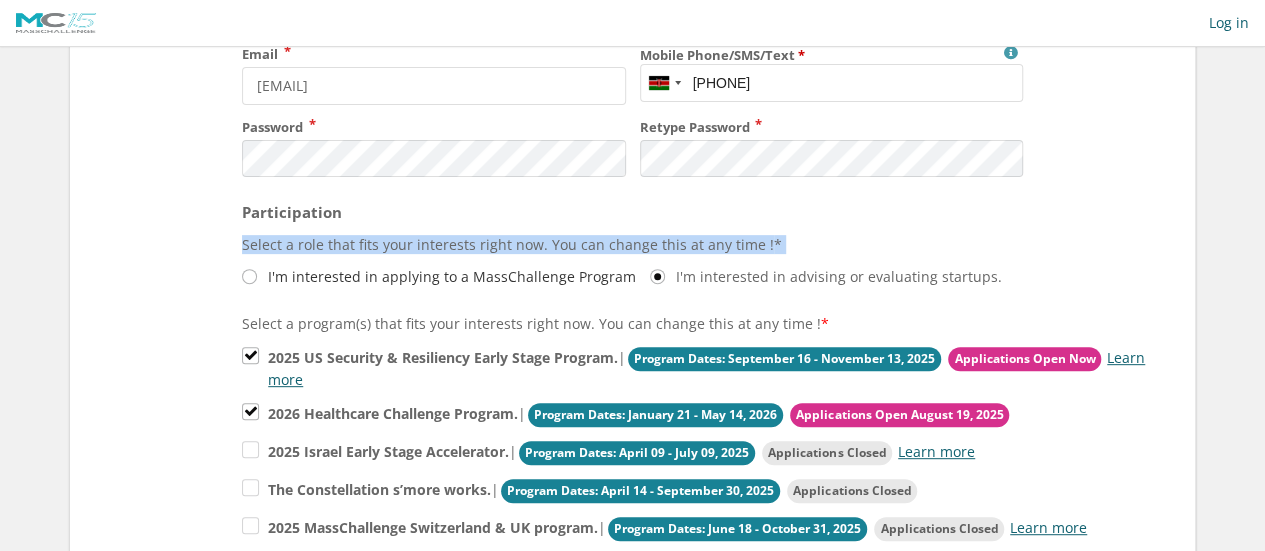 click on "I'm interested in applying to a MassChallenge
Program" at bounding box center (439, 276) 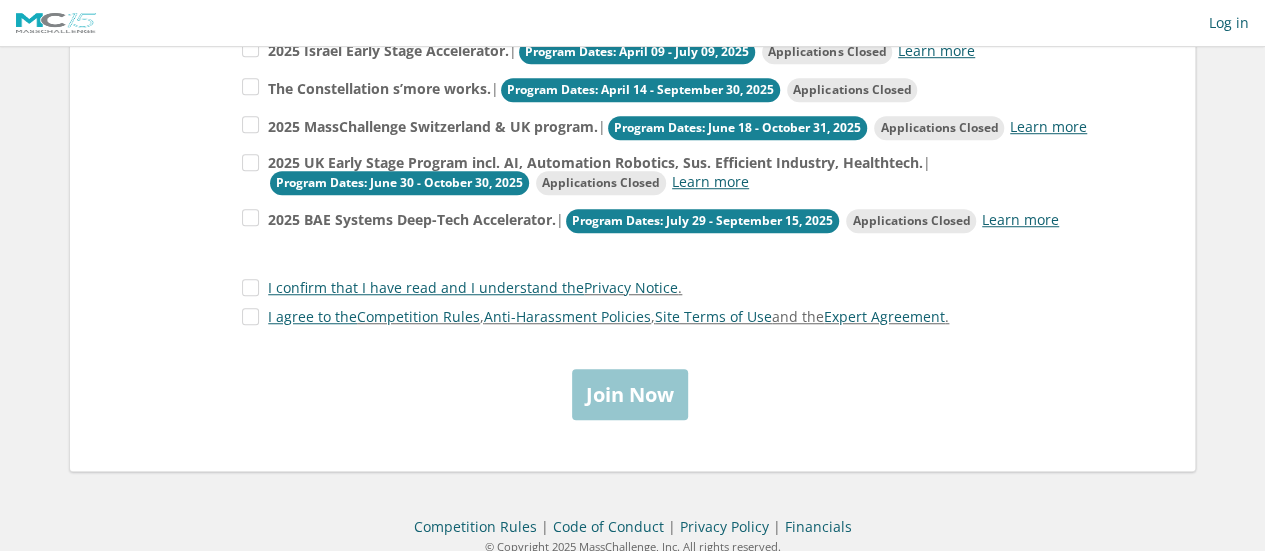 scroll, scrollTop: 669, scrollLeft: 0, axis: vertical 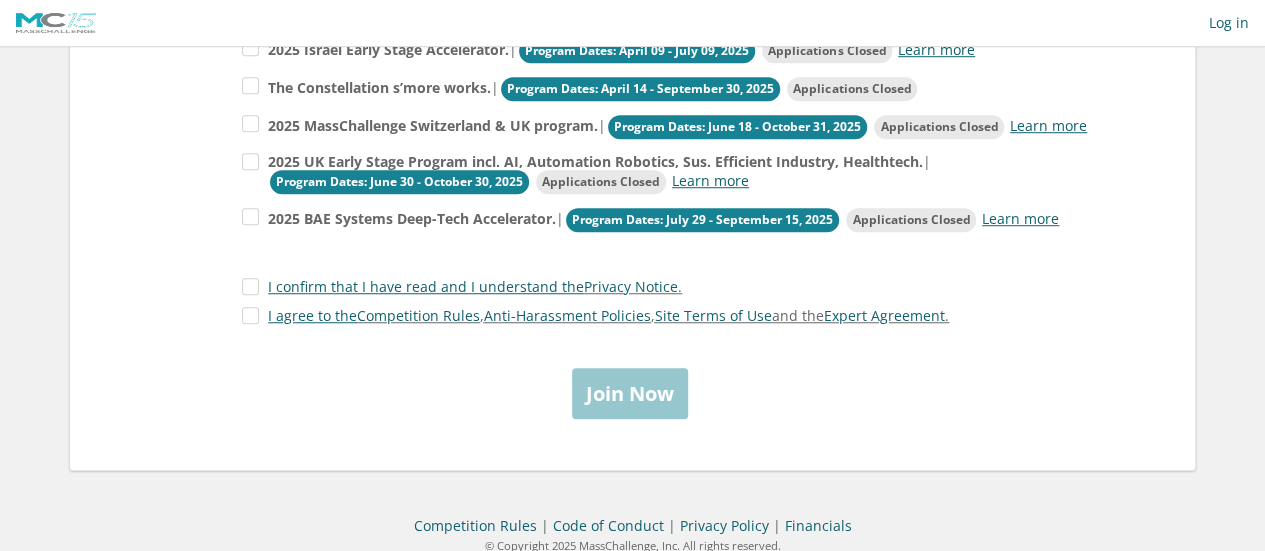 click on "Join Now" at bounding box center [632, 393] 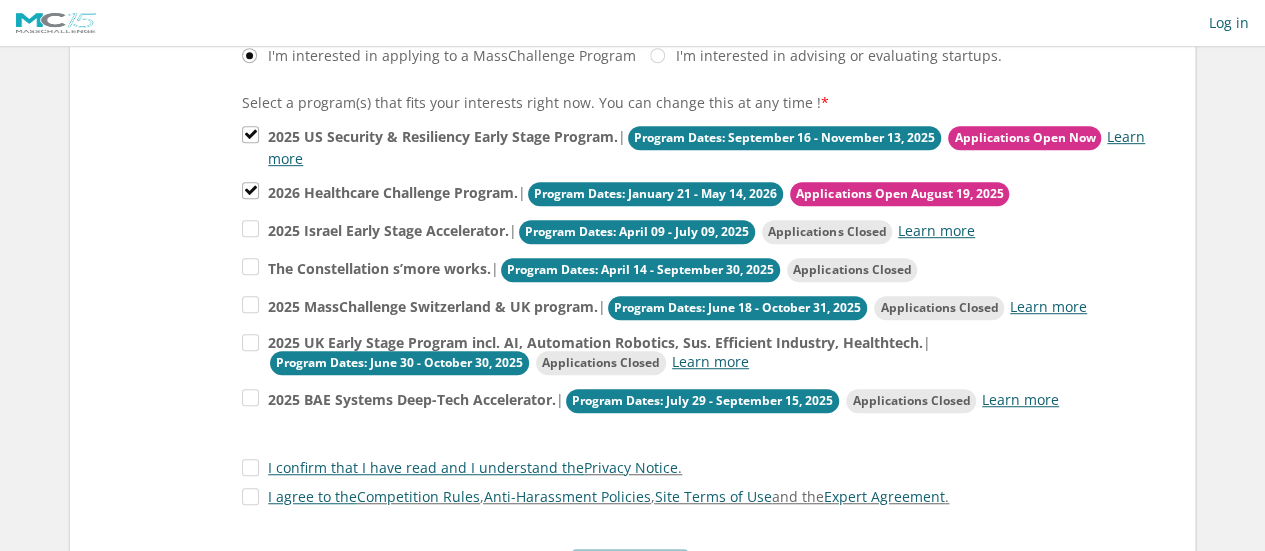 scroll, scrollTop: 474, scrollLeft: 0, axis: vertical 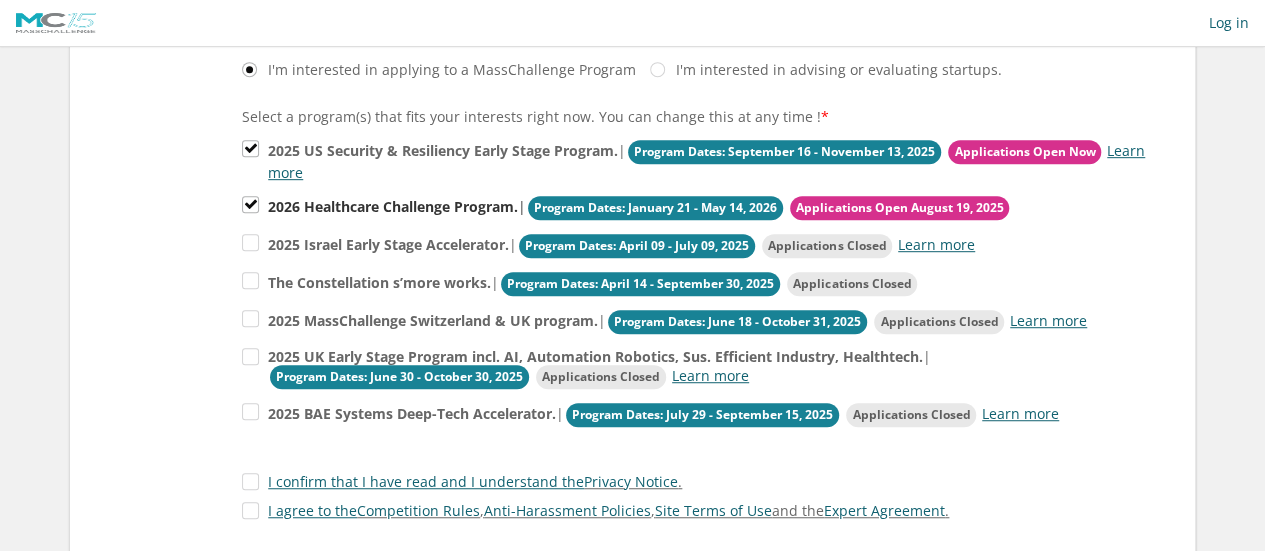 click on "2026 Healthcare Challenge Program.   |
Program Dates:
January 21 - May 14, 2026
Applications Open August 19, 2025" at bounding box center [697, 160] 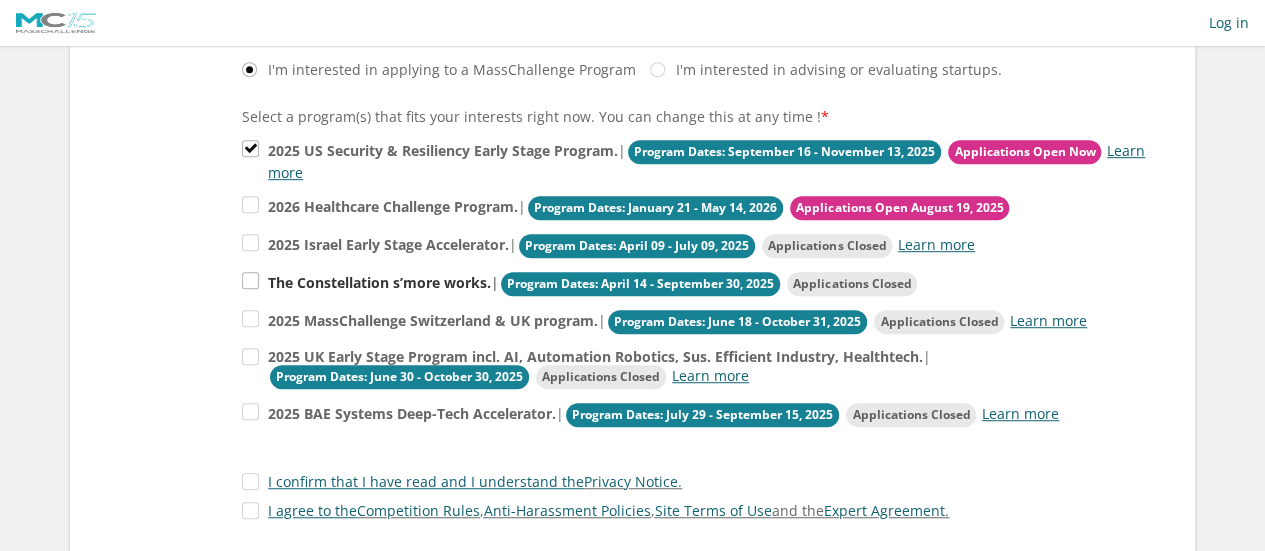 scroll, scrollTop: 696, scrollLeft: 0, axis: vertical 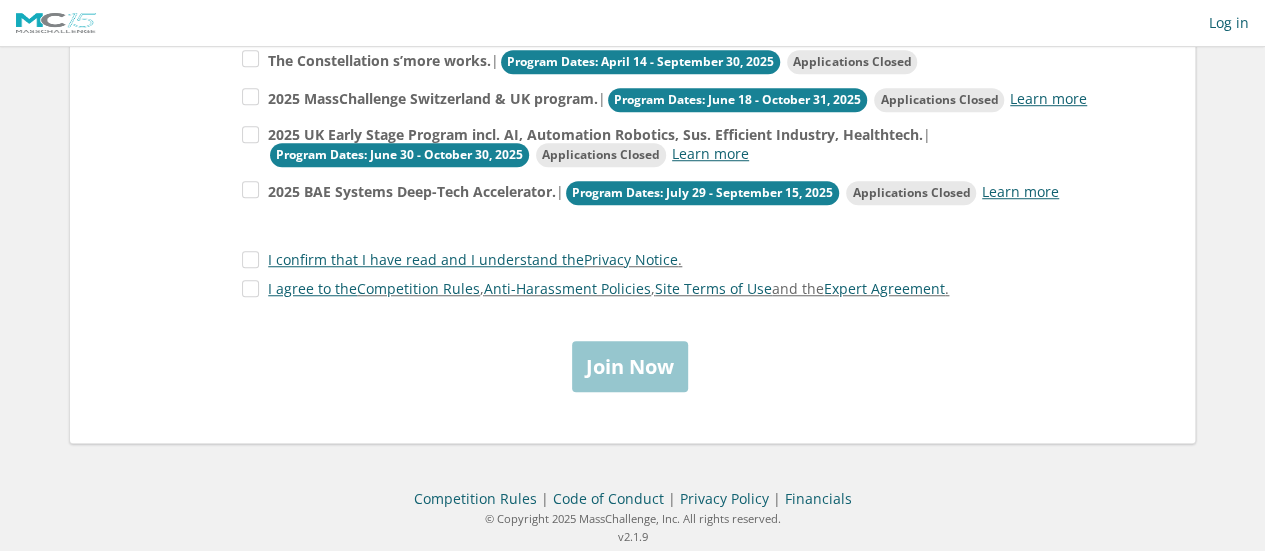 click on "Join Now" at bounding box center [632, 366] 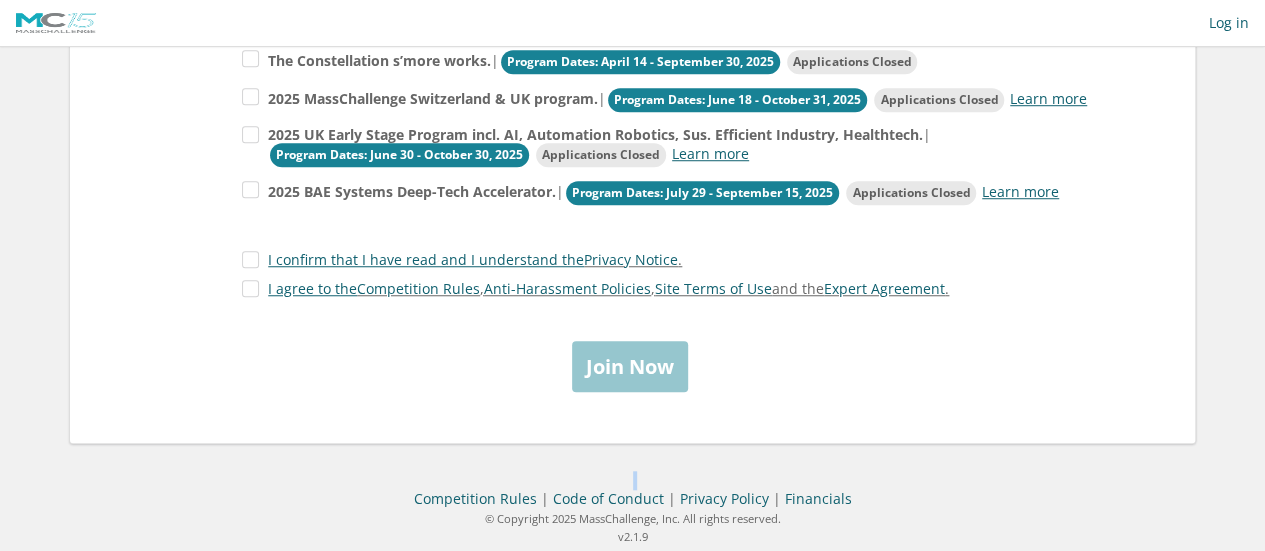 click on "Join Now" at bounding box center [632, 366] 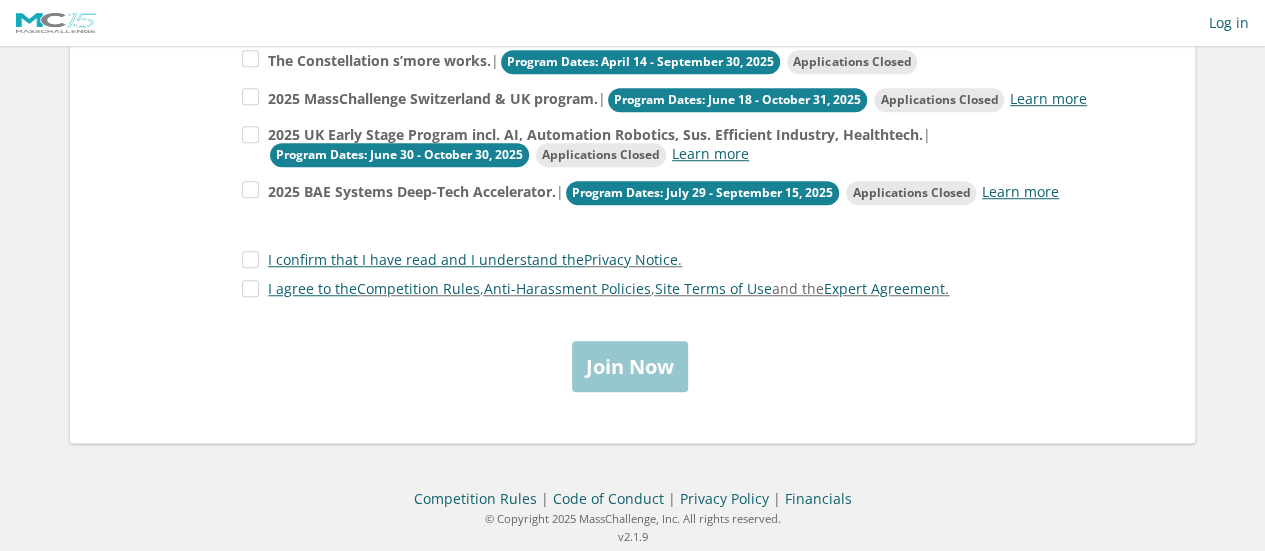 click on "Join Now" at bounding box center (632, 366) 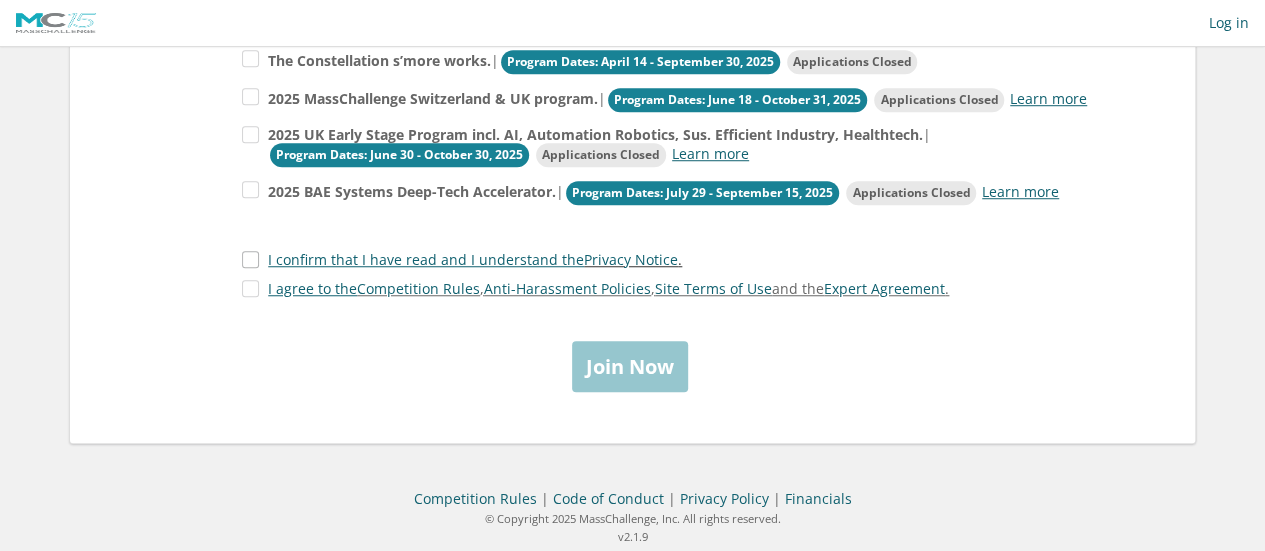 click on "I confirm that I have read and I understand the  Privacy Notice ." at bounding box center [462, 259] 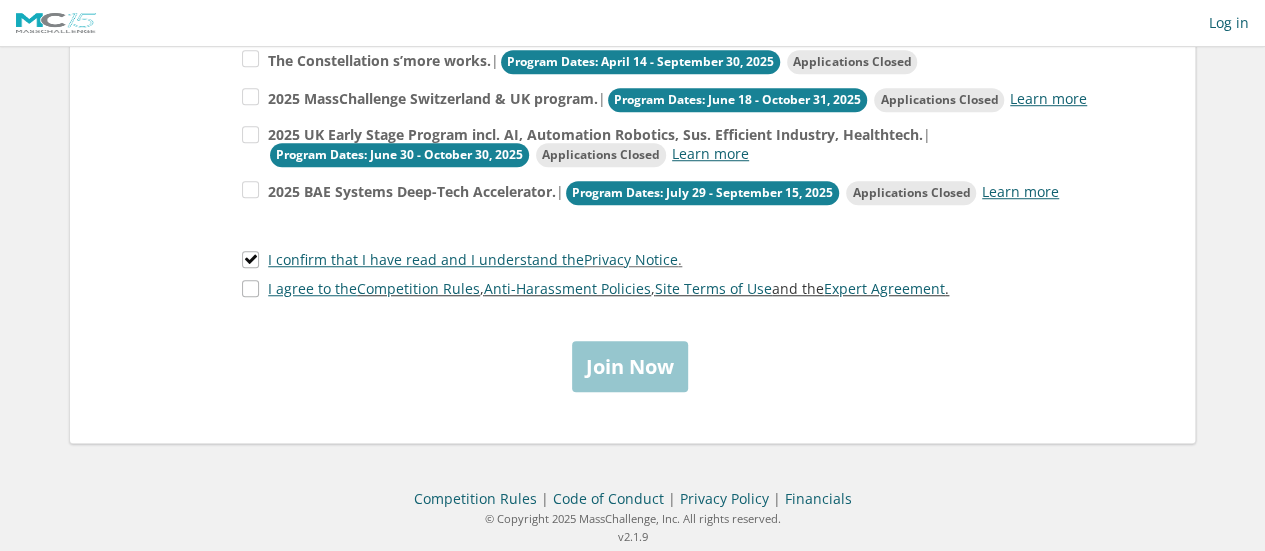 click on "I agree to the  Competition Rules ,  Anti-Harassment Policies ,  Site Terms of Use  and the  Expert Agreement ." at bounding box center (595, 288) 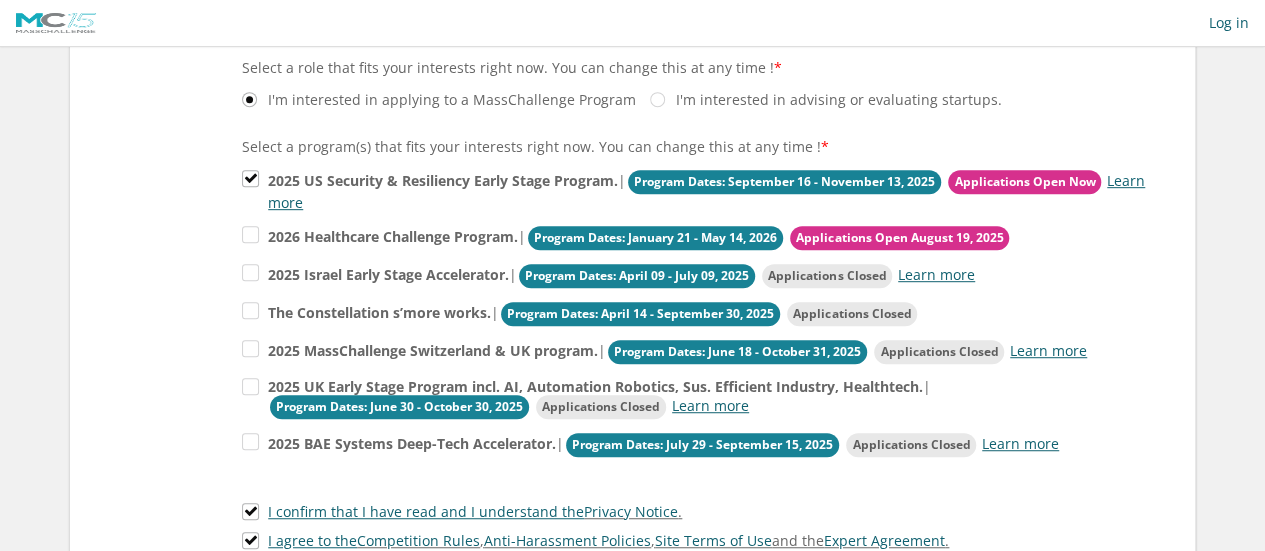 scroll, scrollTop: 442, scrollLeft: 0, axis: vertical 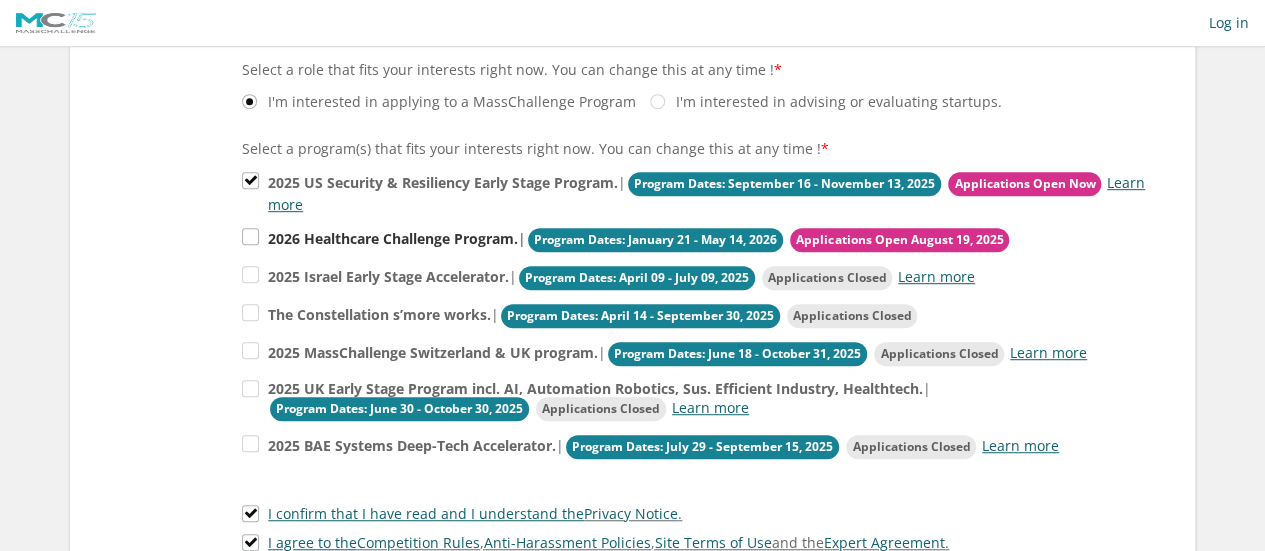 click on "2026 Healthcare Challenge Program.   |
Program Dates:
January 21 - May 14, 2026
Applications Open August 19, 2025" at bounding box center (697, 192) 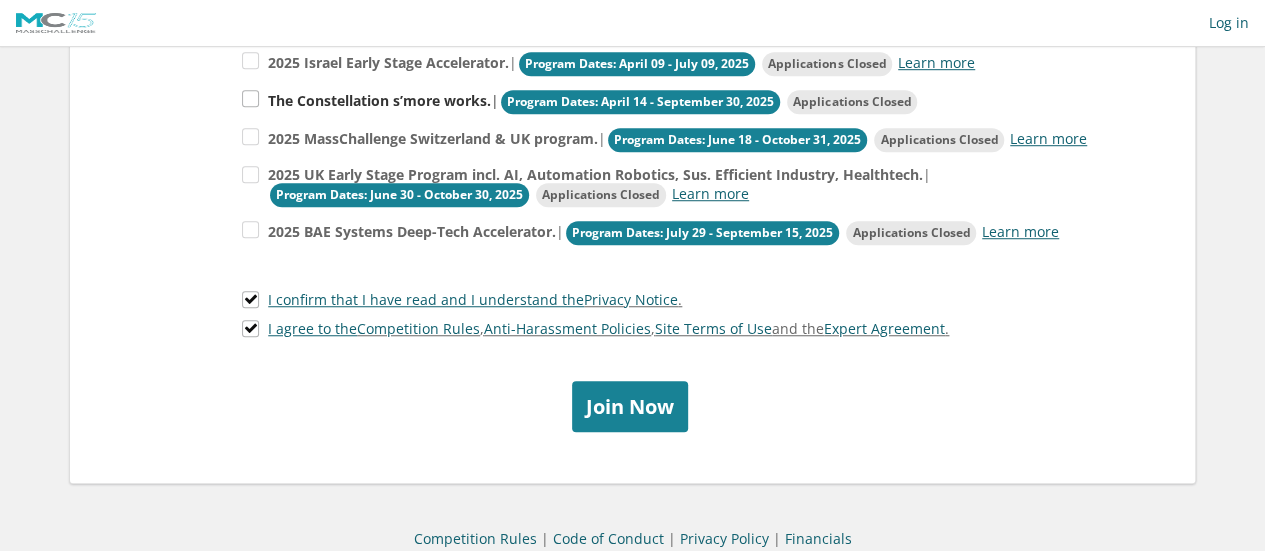 scroll, scrollTop: 658, scrollLeft: 0, axis: vertical 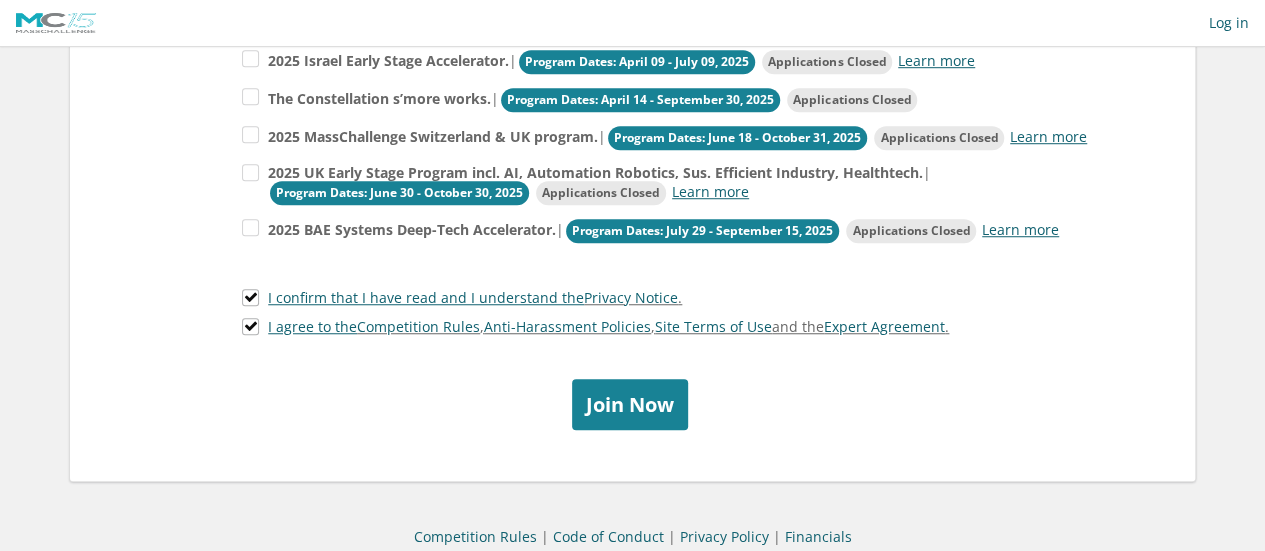 click on "Join Now" at bounding box center [630, 404] 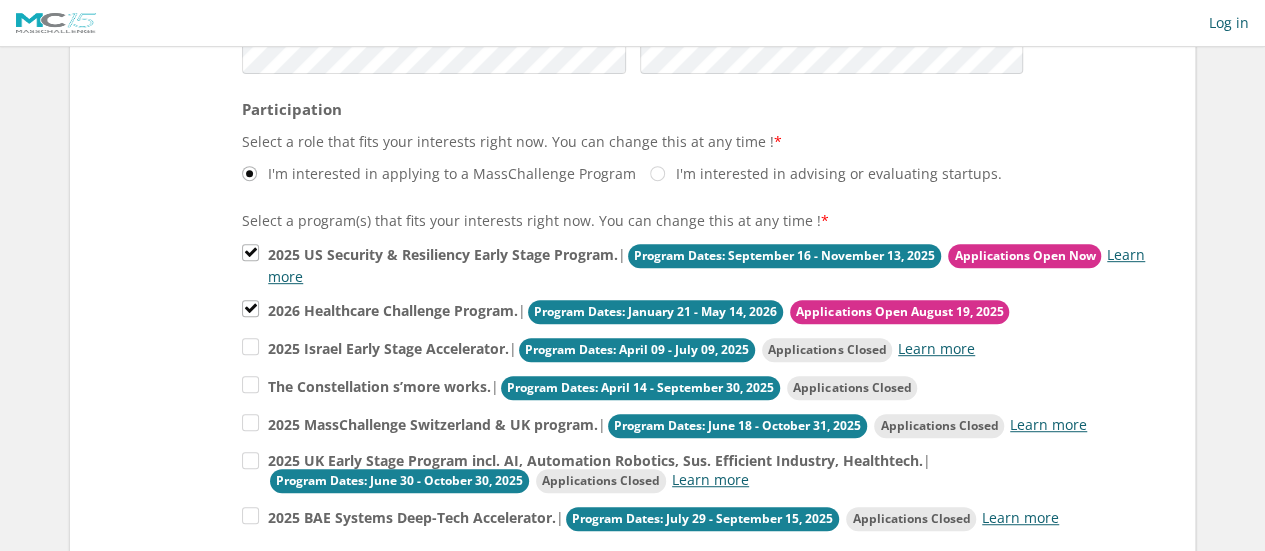 scroll, scrollTop: 368, scrollLeft: 0, axis: vertical 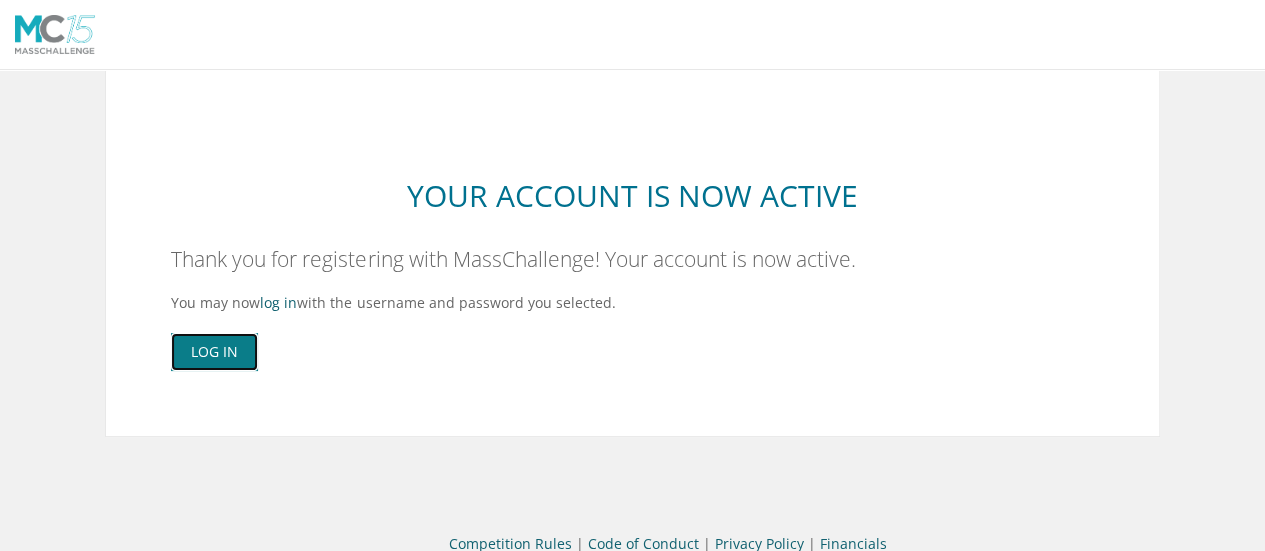 click on "Log In" at bounding box center (214, 352) 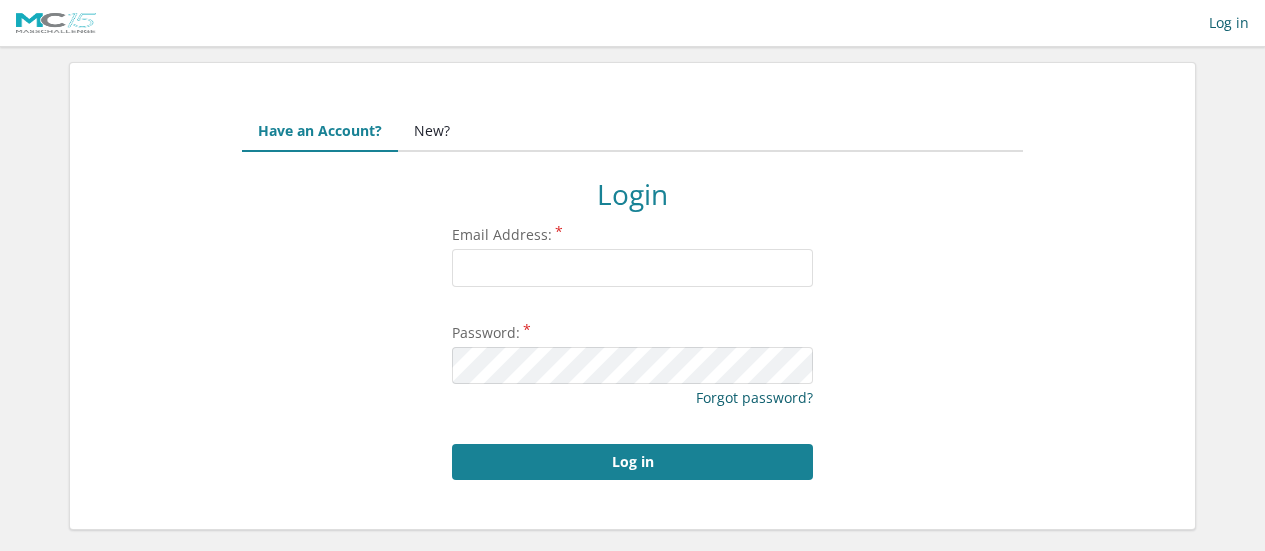 scroll, scrollTop: 0, scrollLeft: 0, axis: both 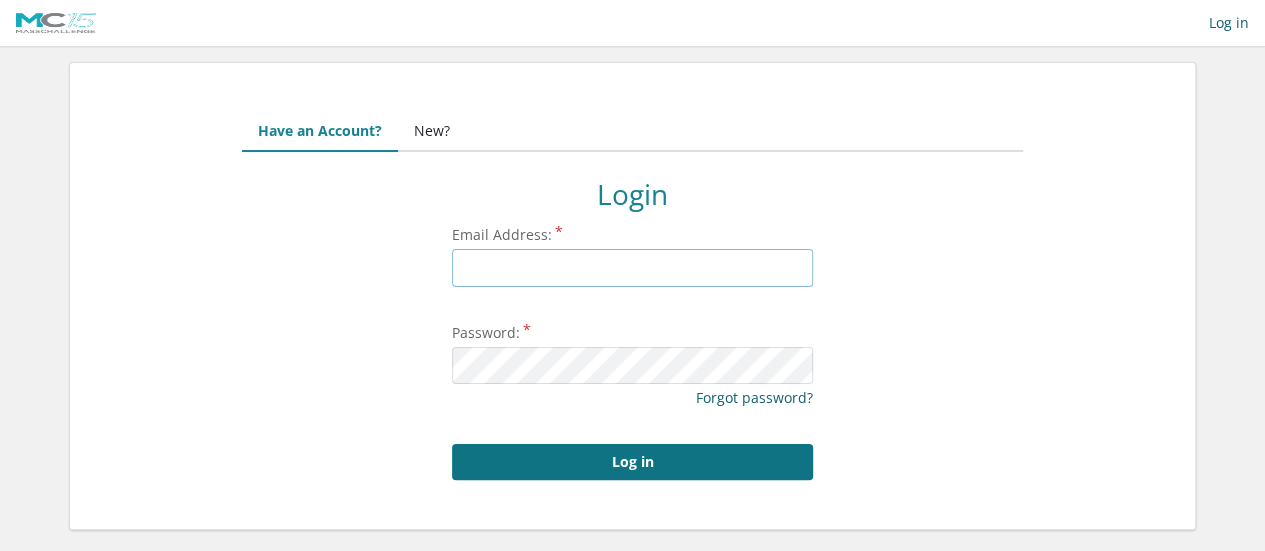 type on "[EMAIL]" 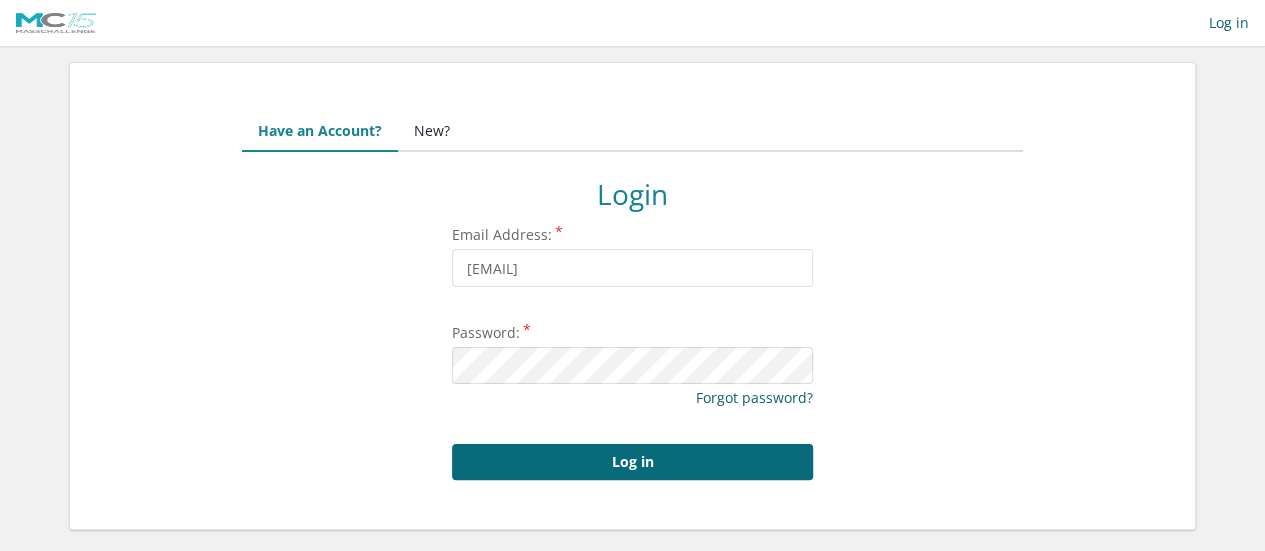 click on "Log in" at bounding box center [632, 462] 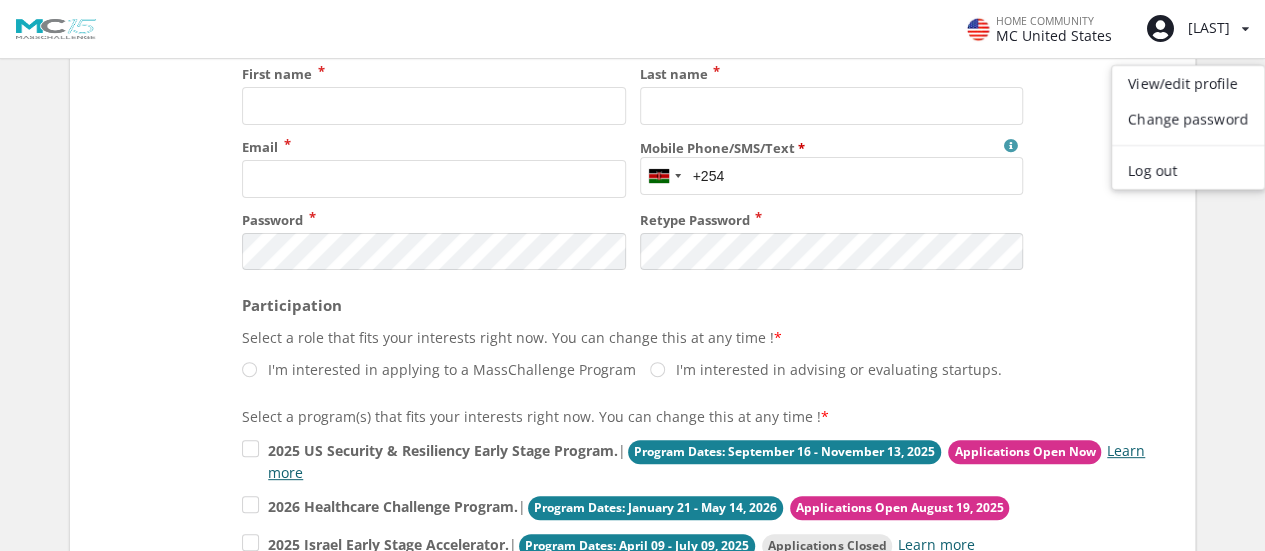 scroll, scrollTop: 0, scrollLeft: 0, axis: both 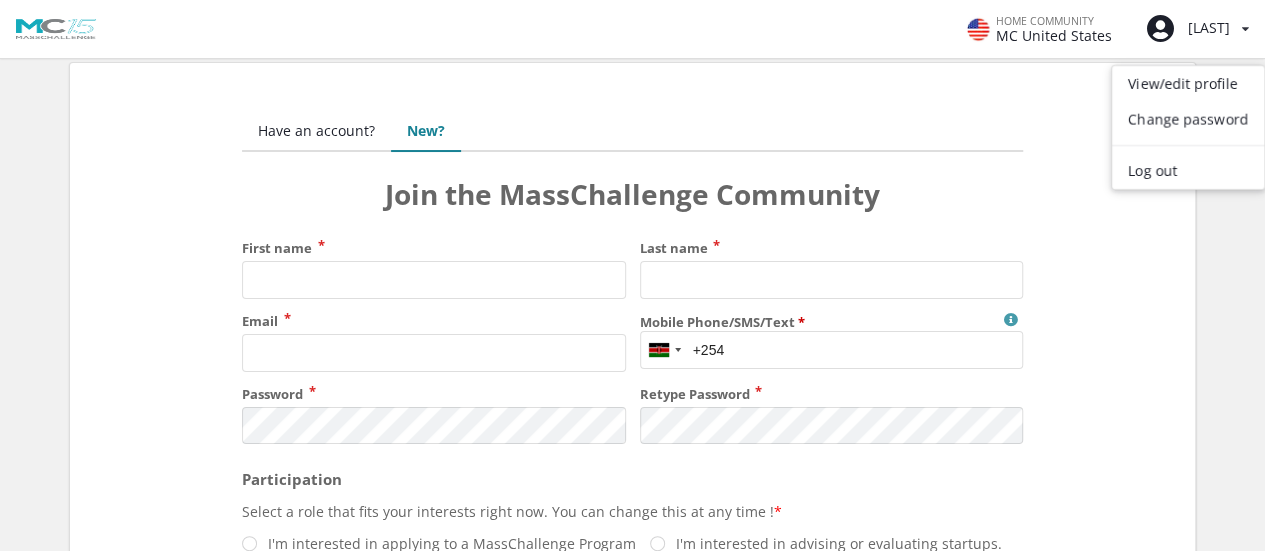 click on "Have an account?" at bounding box center [316, 132] 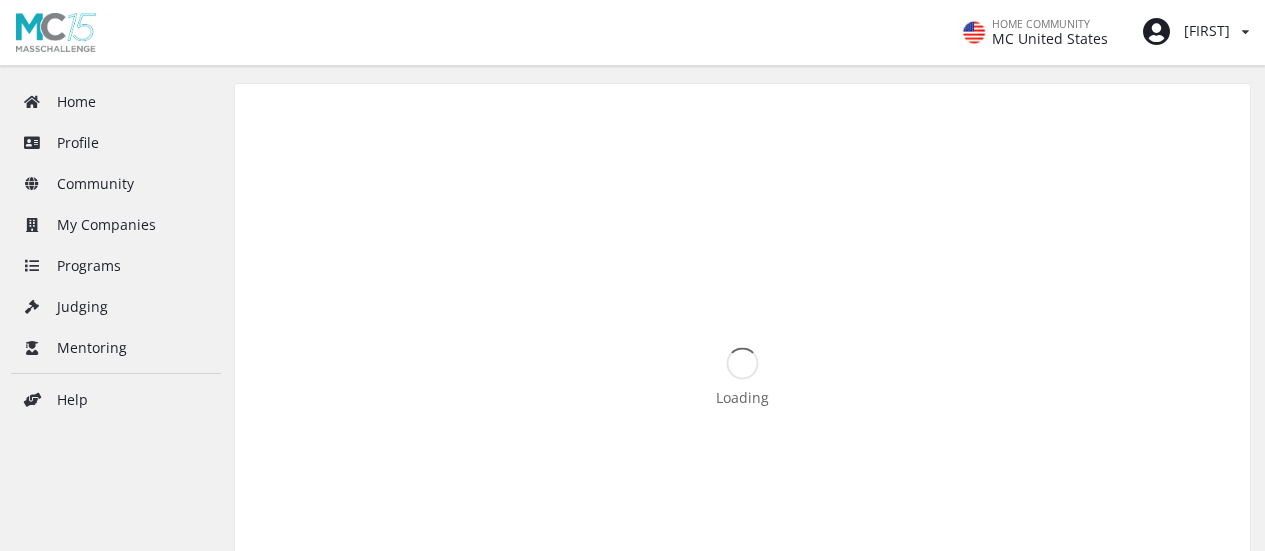 scroll, scrollTop: 0, scrollLeft: 0, axis: both 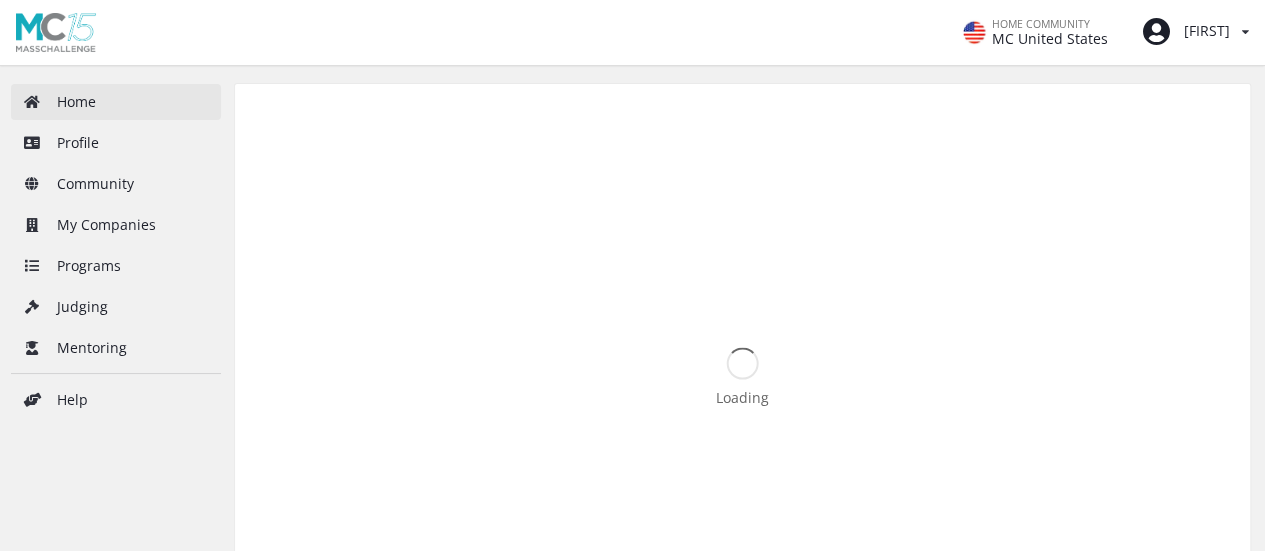 click on "Home" at bounding box center [116, 102] 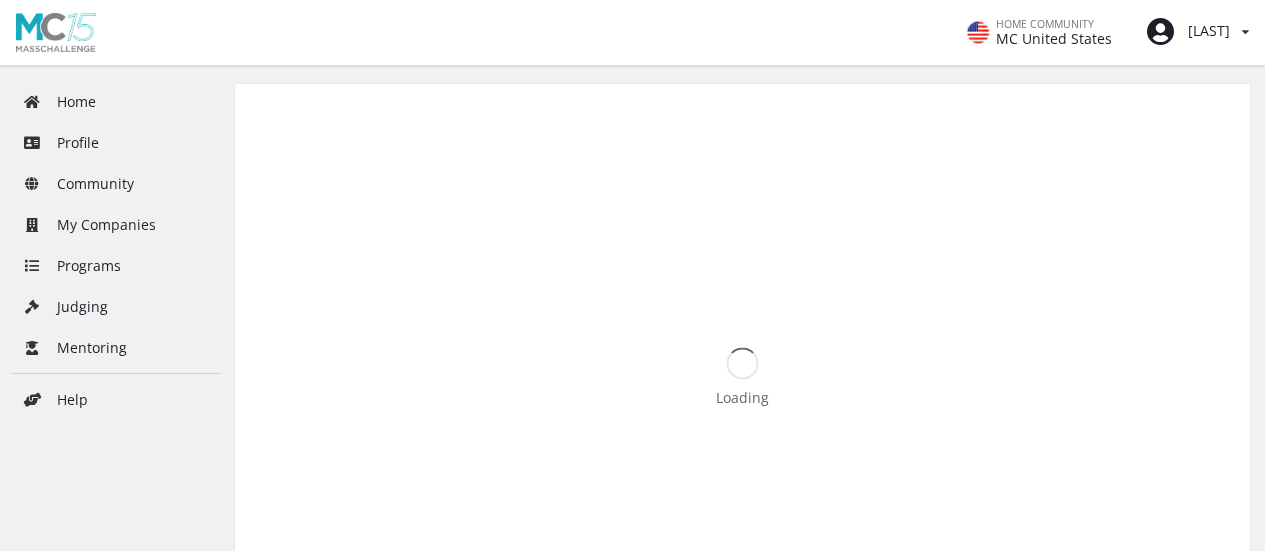 scroll, scrollTop: 0, scrollLeft: 0, axis: both 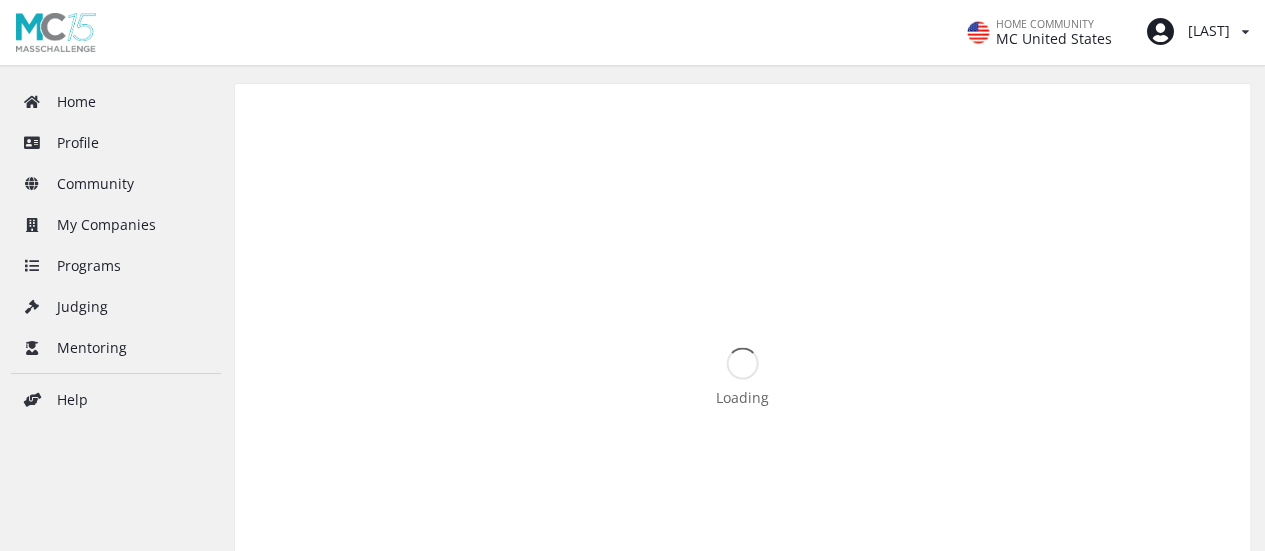 click on "Profile" at bounding box center [116, 143] 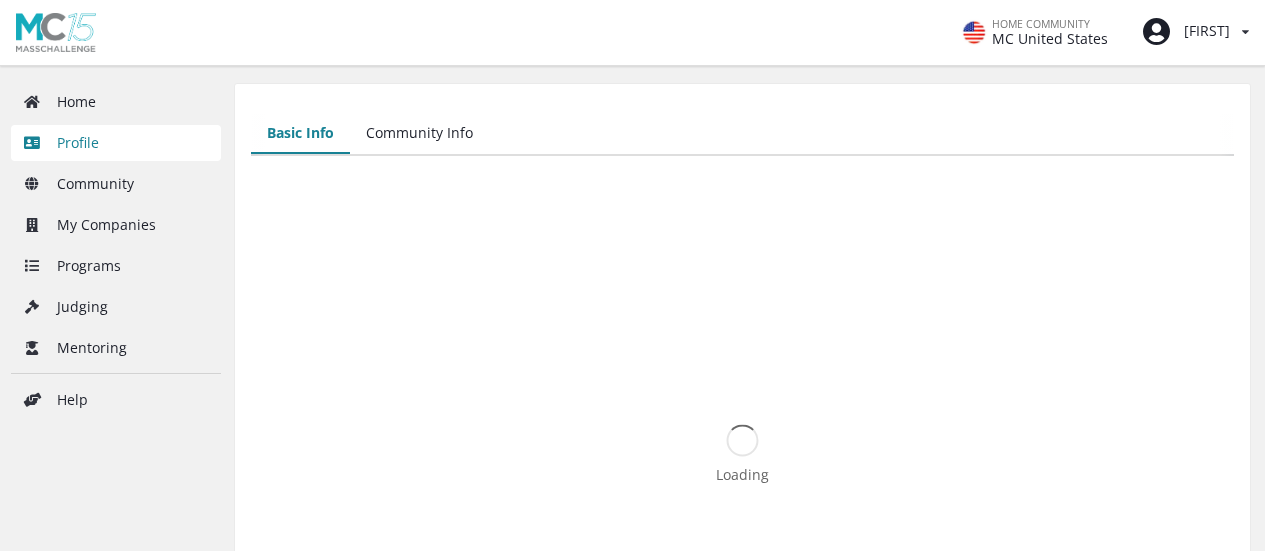 click on "Community" at bounding box center (116, 184) 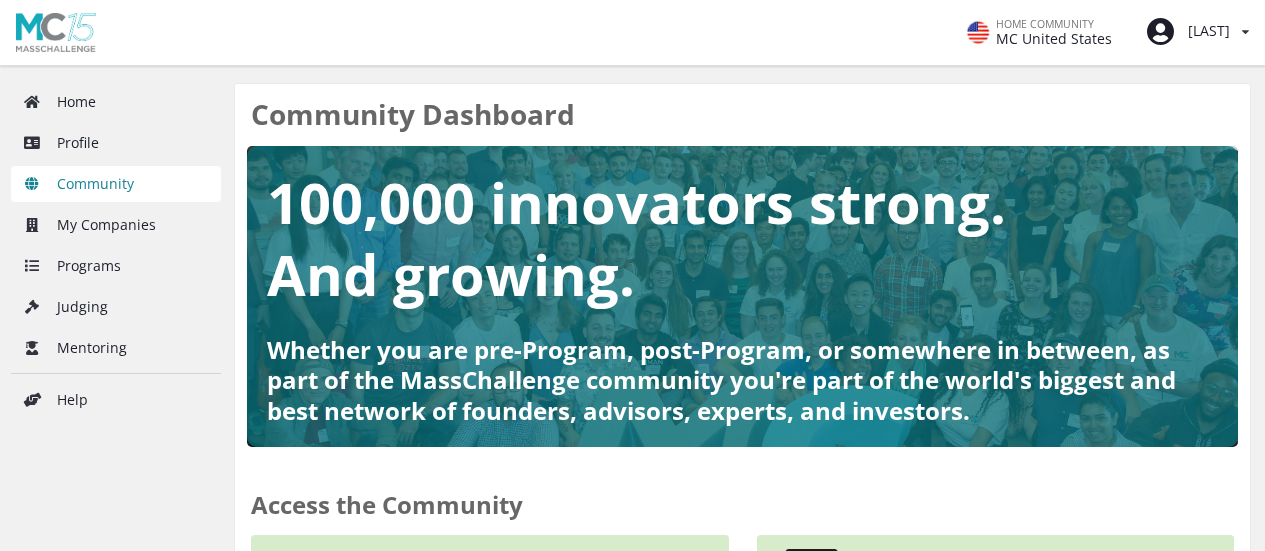 scroll, scrollTop: 0, scrollLeft: 0, axis: both 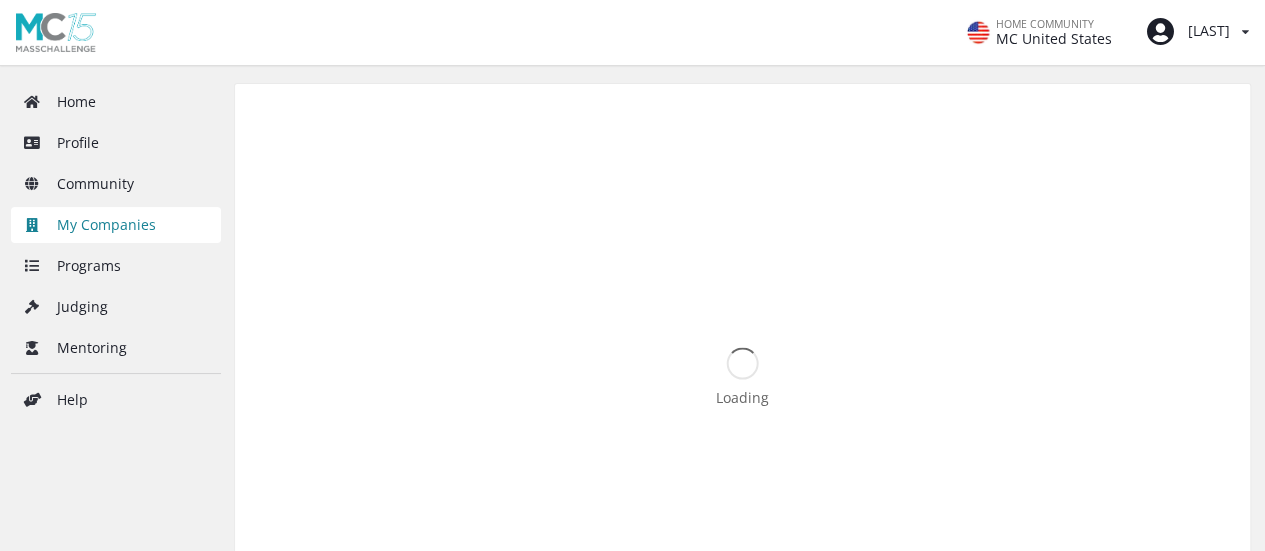 click on "Programs" at bounding box center (116, 266) 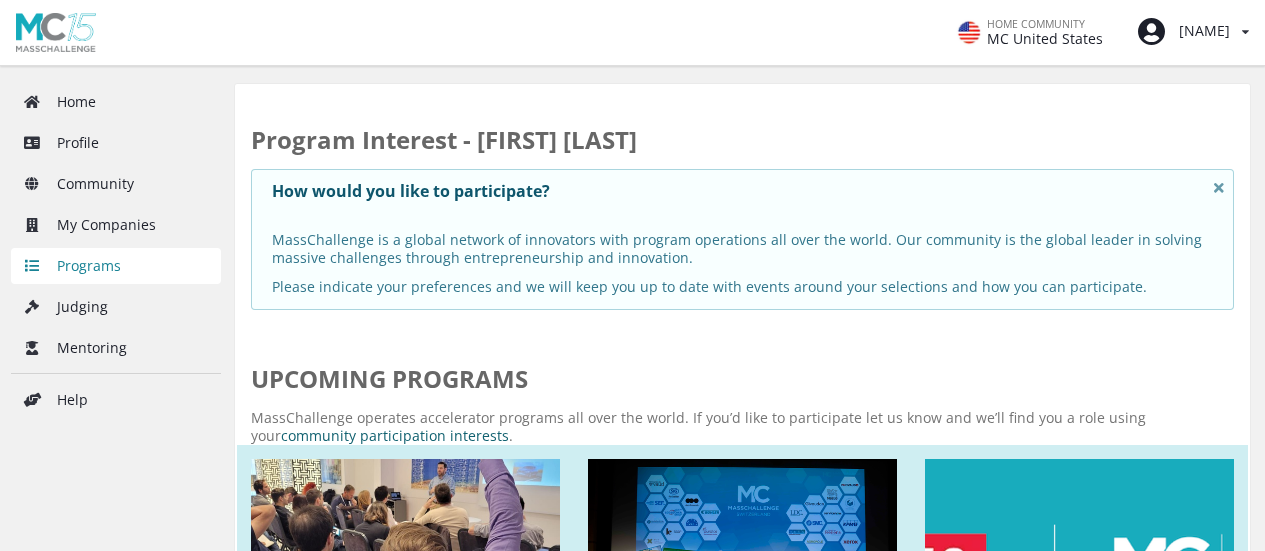 scroll, scrollTop: 0, scrollLeft: 0, axis: both 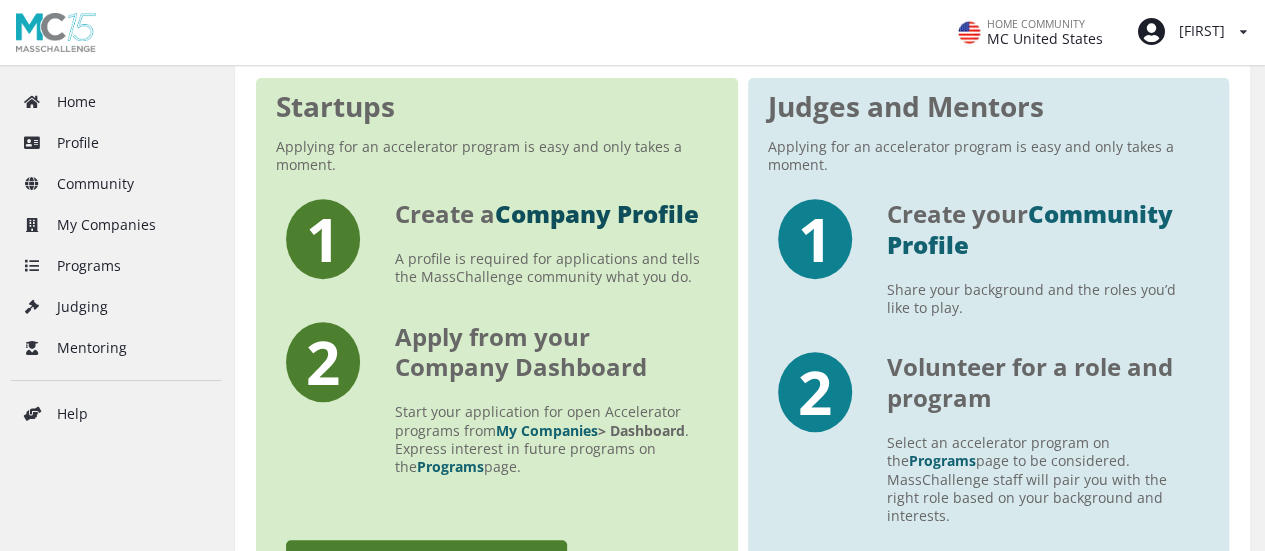 click on "Company Profile" at bounding box center (597, 213) 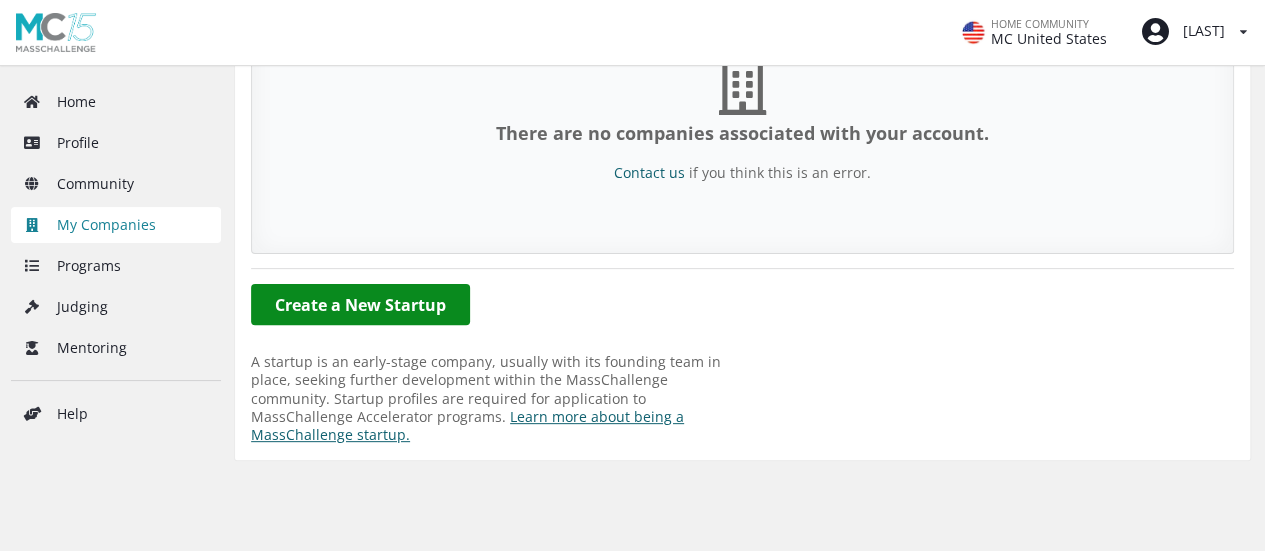 scroll, scrollTop: 186, scrollLeft: 0, axis: vertical 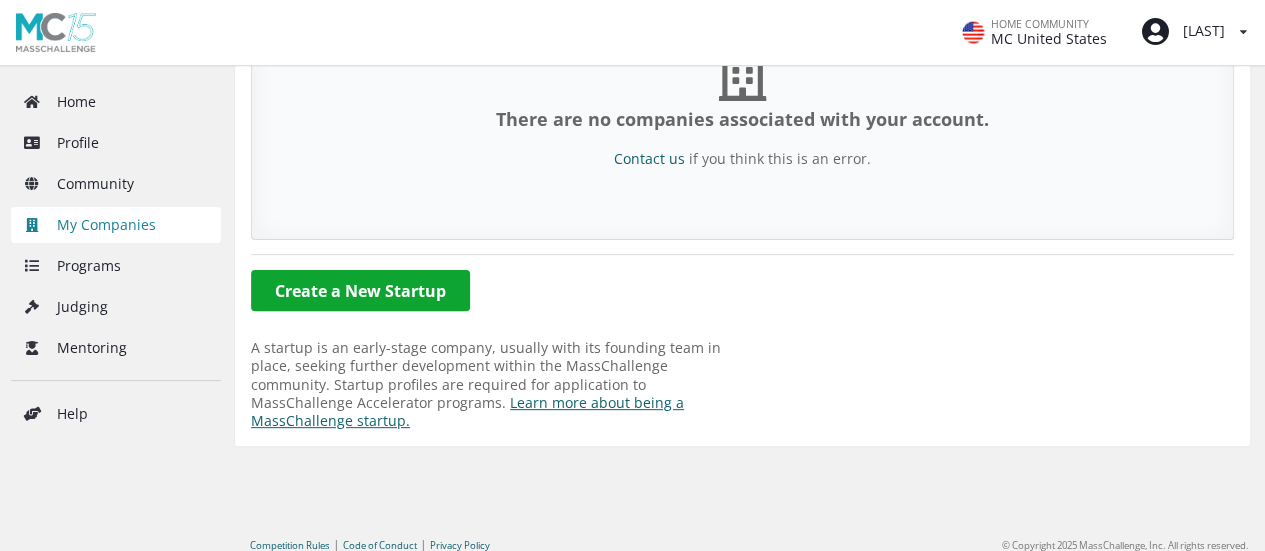 click on "Create a New Startup" at bounding box center [360, 290] 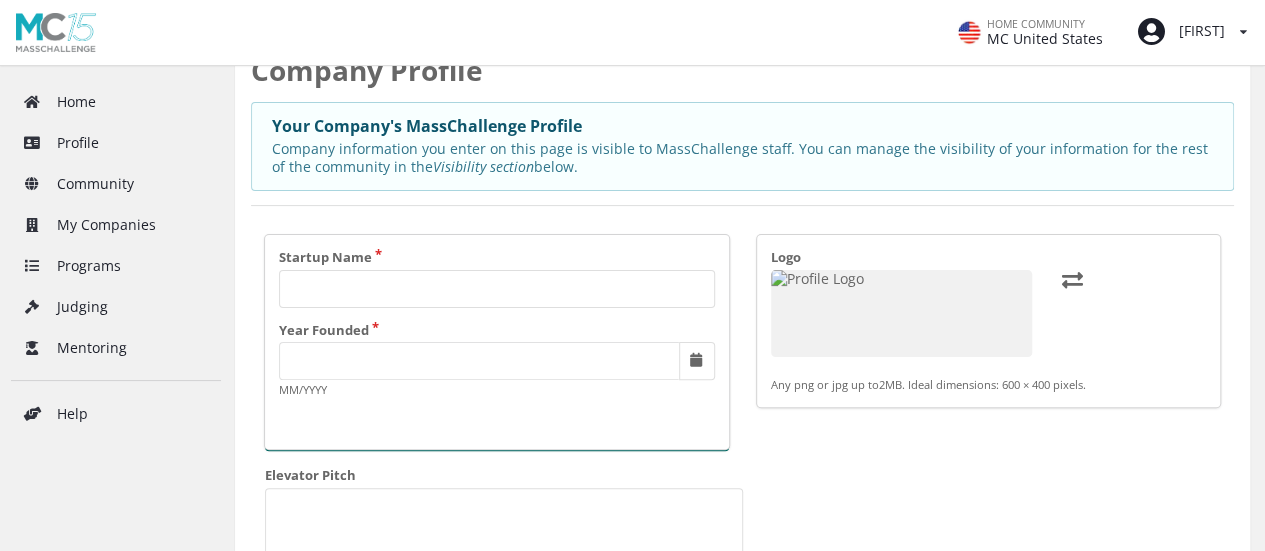 scroll, scrollTop: 118, scrollLeft: 0, axis: vertical 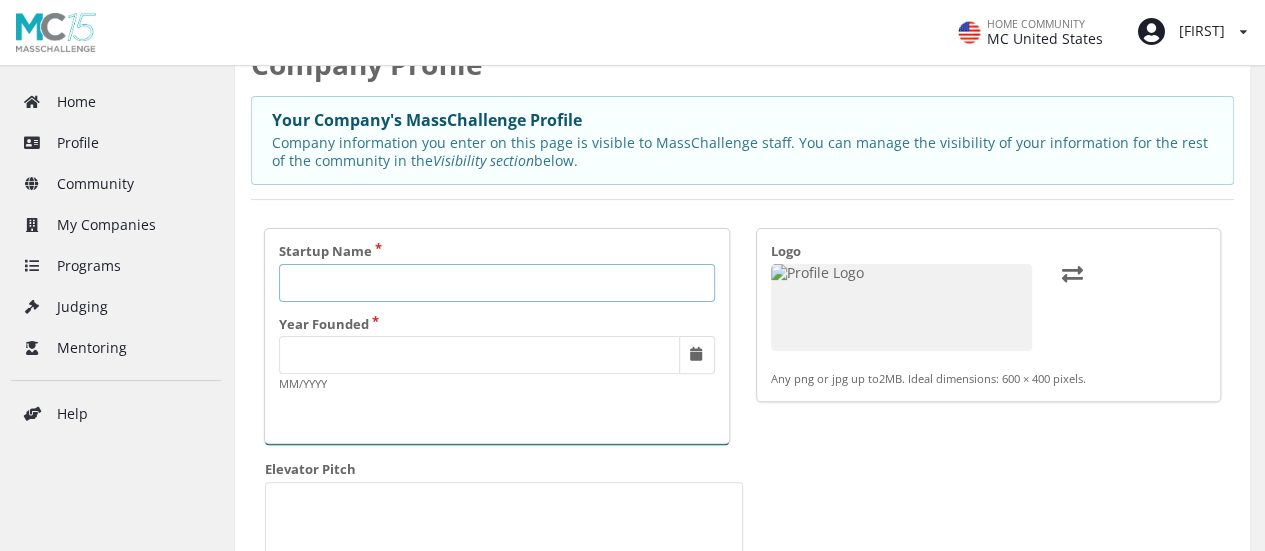 click on "Startup Name" at bounding box center (497, 283) 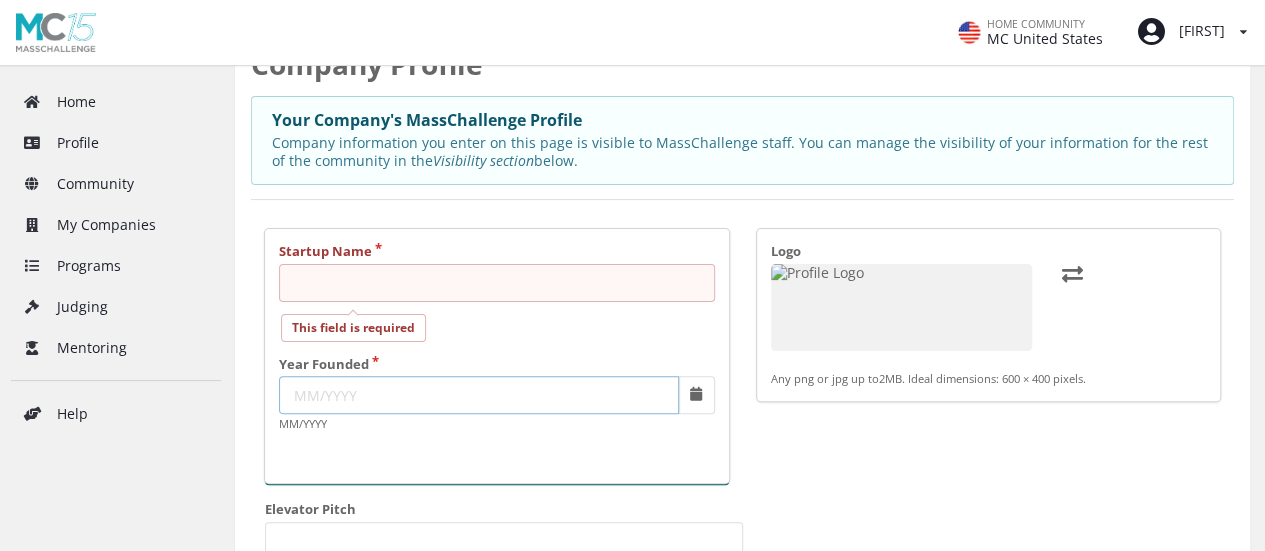 click on "Year Founded MM/YYYY" at bounding box center [497, 394] 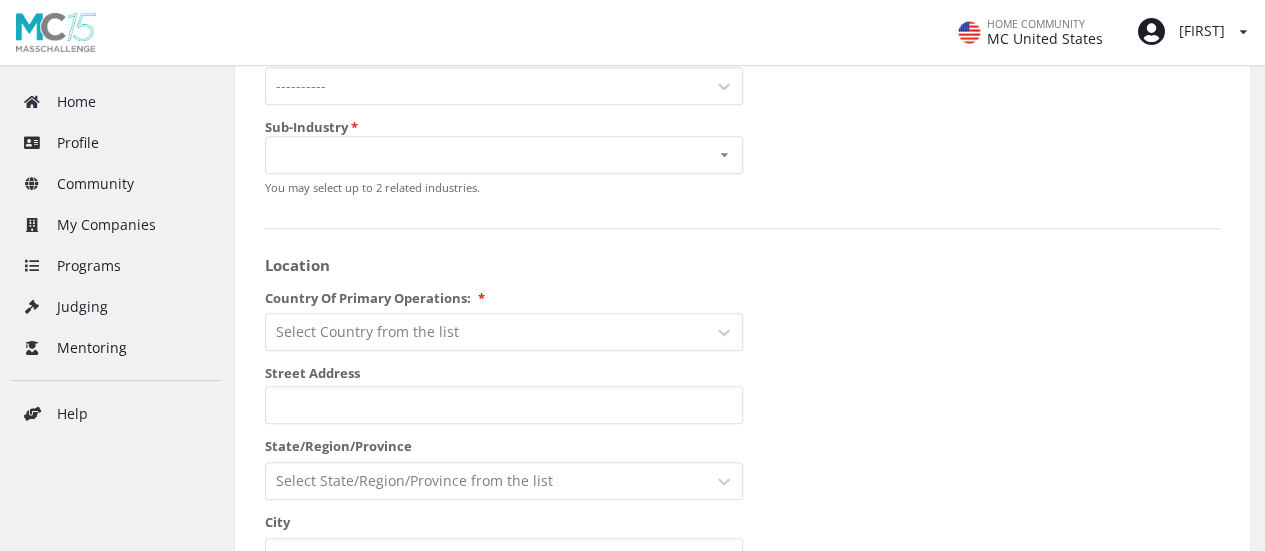 scroll, scrollTop: 819, scrollLeft: 0, axis: vertical 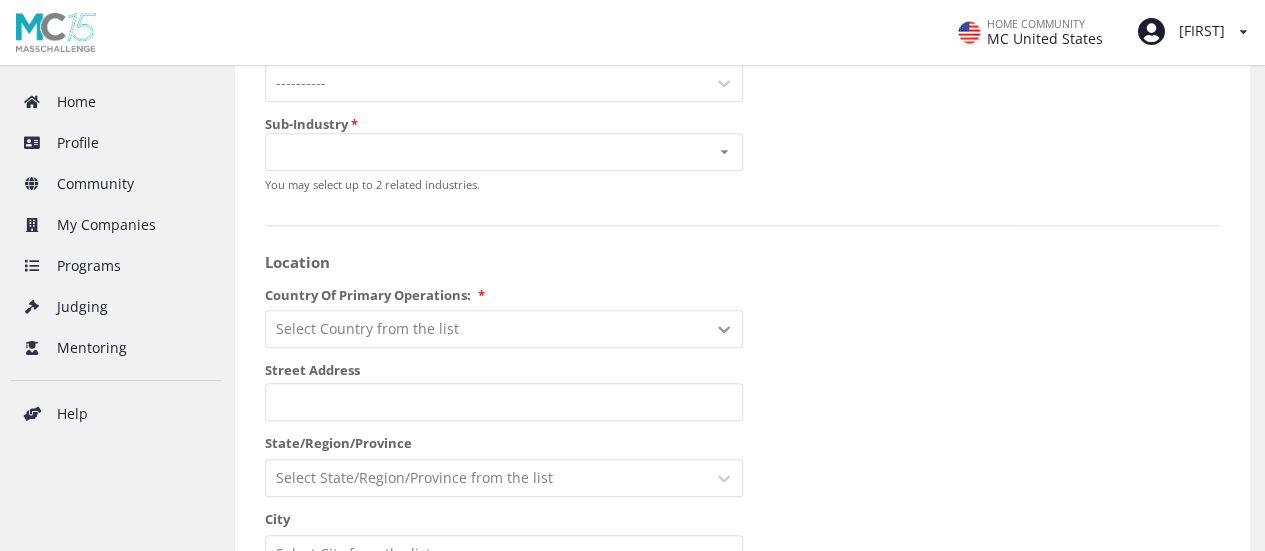 click on "Select Country from the list" at bounding box center [504, 329] 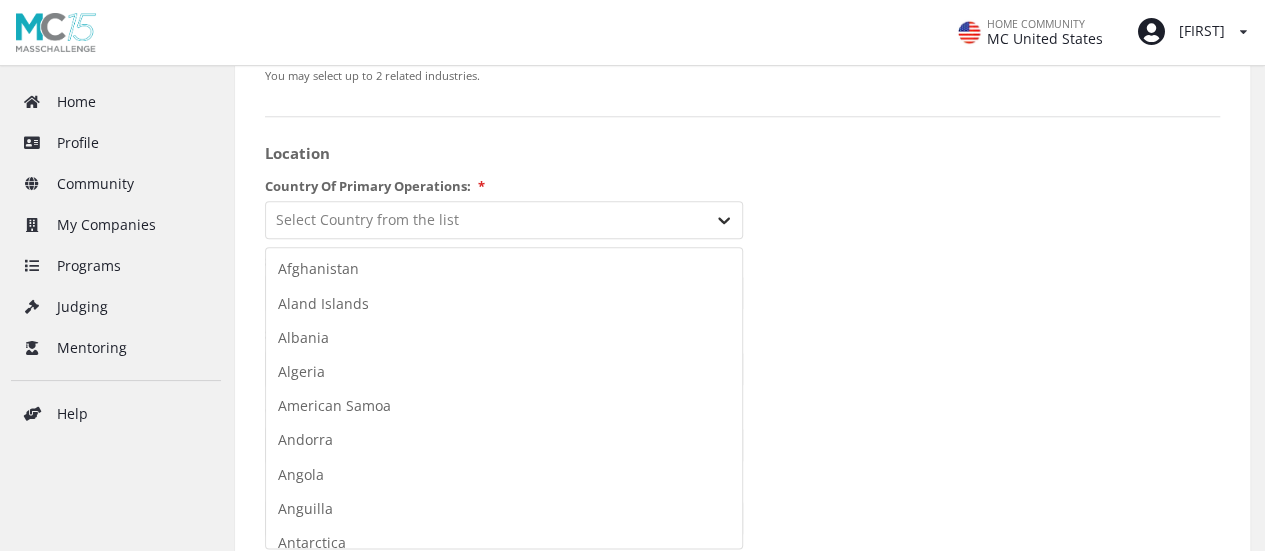 click on "Albania" at bounding box center [504, 338] 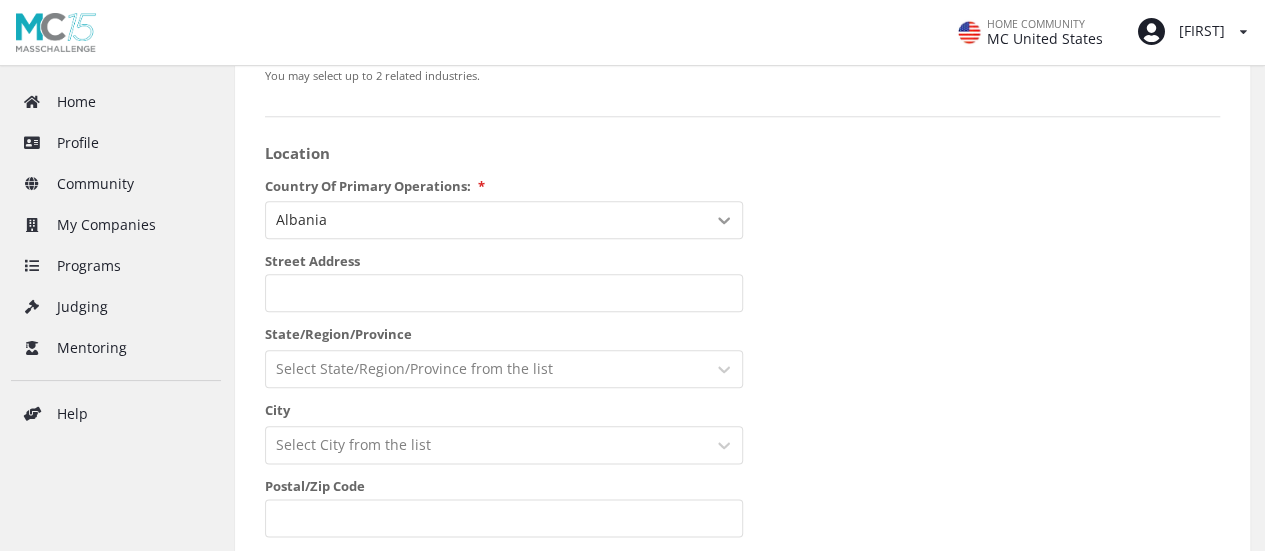 click on "State/Region/Province" at bounding box center [504, 334] 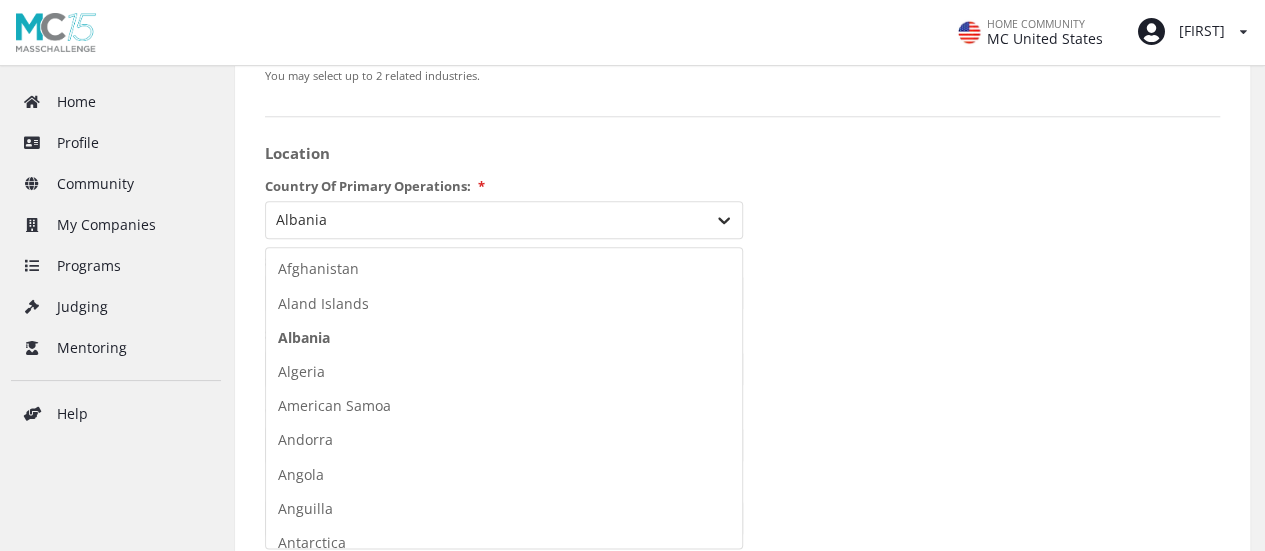 click at bounding box center [724, 220] 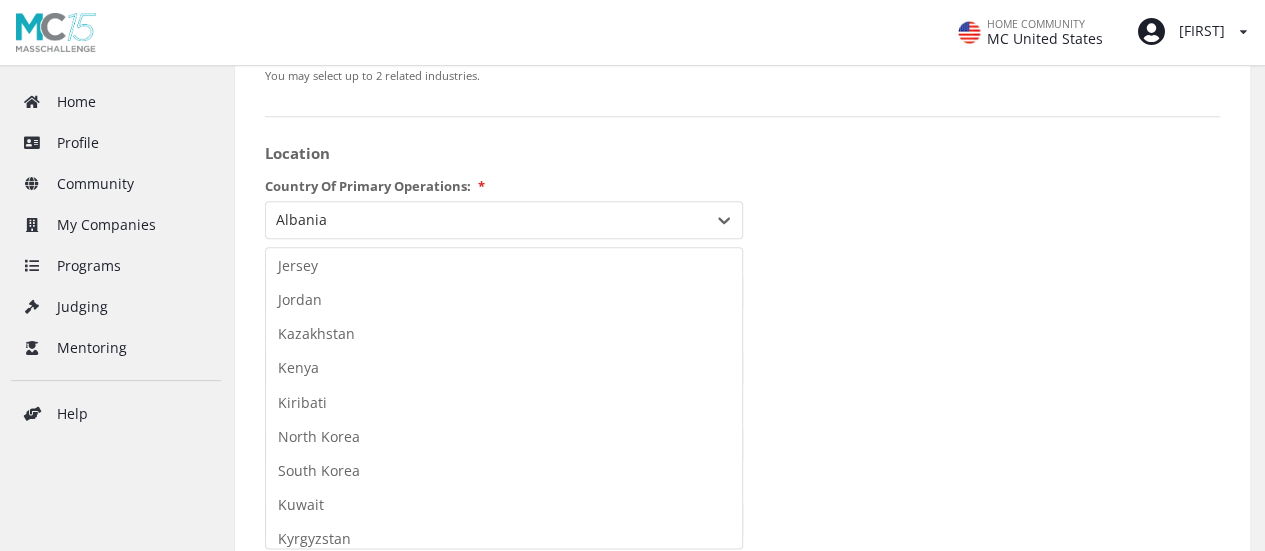scroll, scrollTop: 3729, scrollLeft: 0, axis: vertical 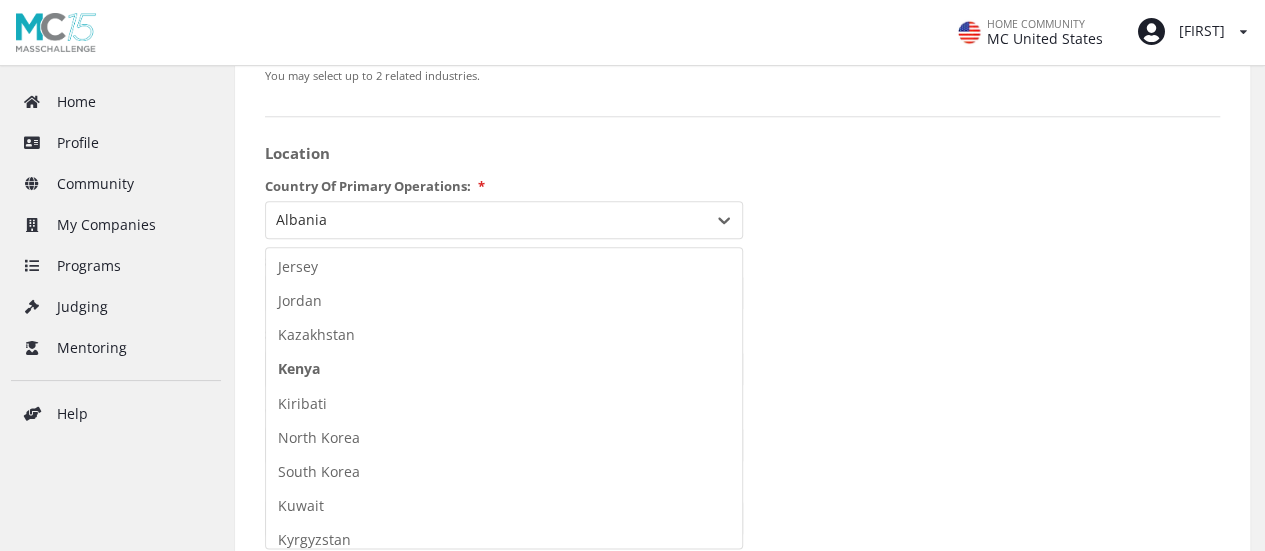 click on "Kenya" at bounding box center [504, 369] 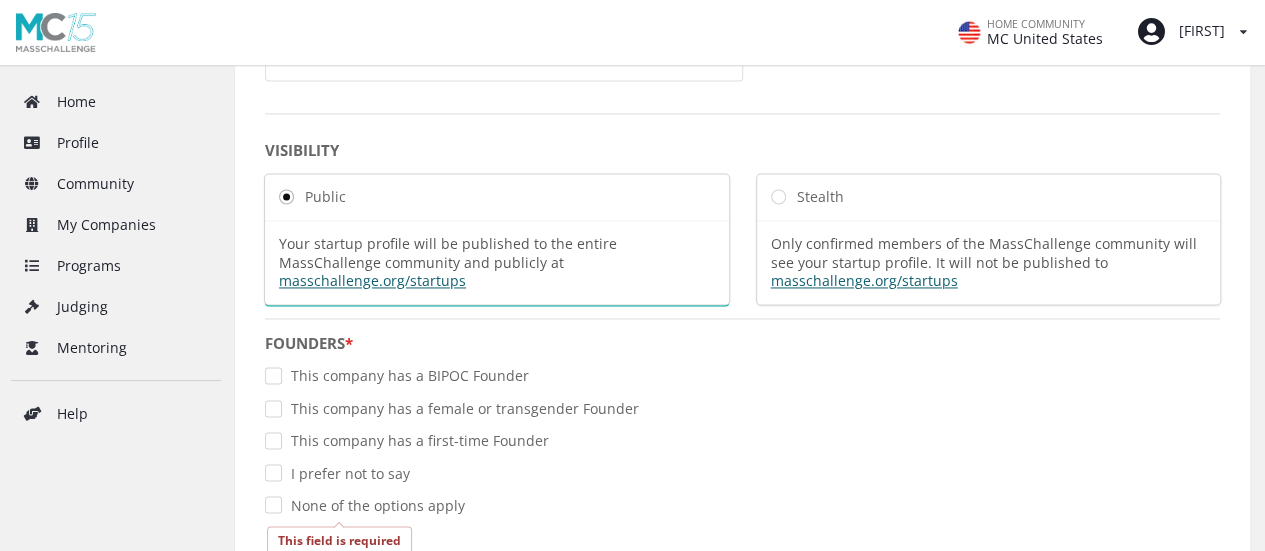 scroll, scrollTop: 1450, scrollLeft: 0, axis: vertical 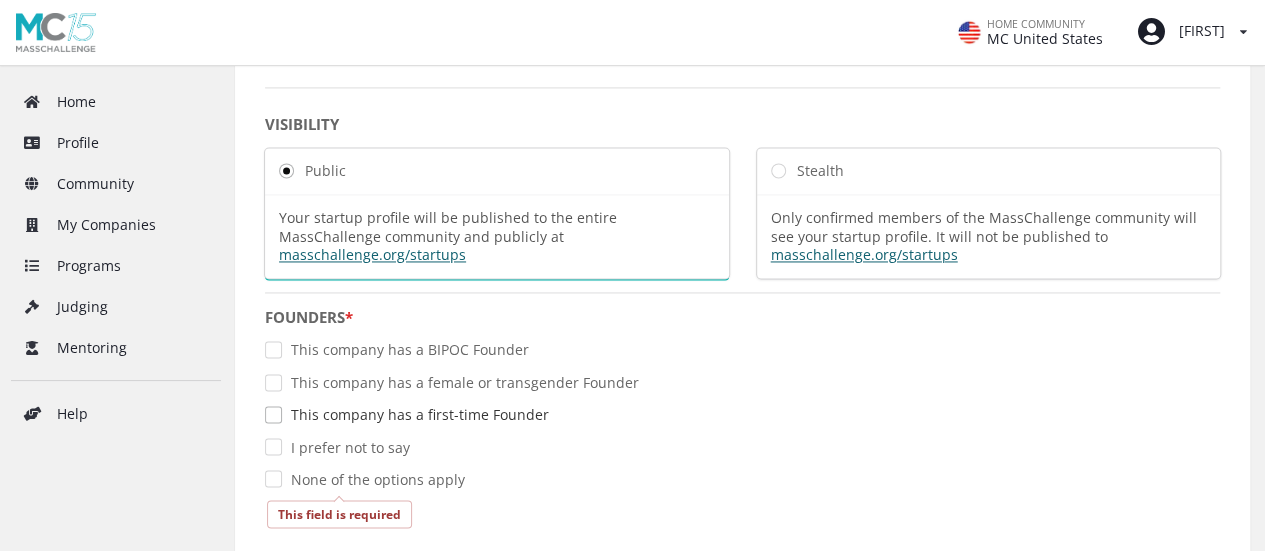 click on "This company has a first-time Founder" at bounding box center [407, 414] 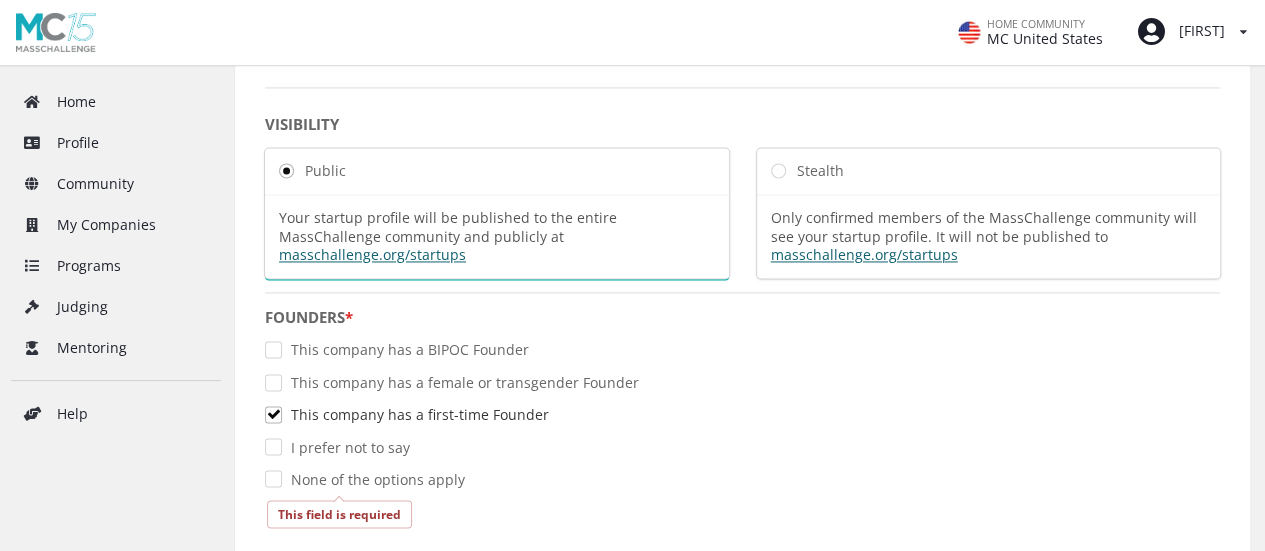 checkbox on "true" 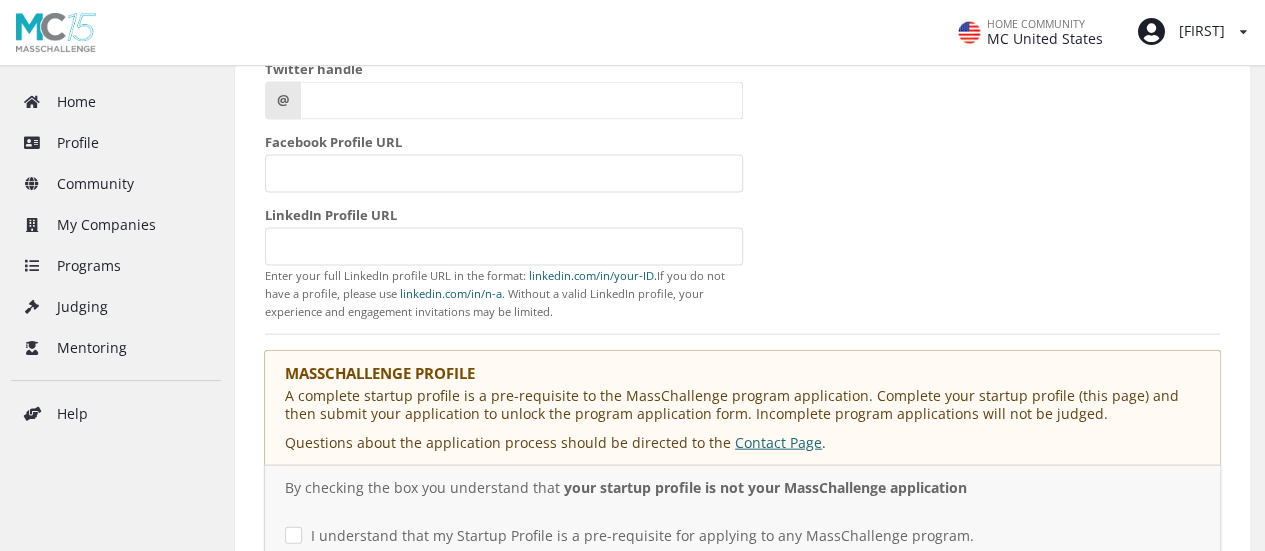 scroll, scrollTop: 2100, scrollLeft: 0, axis: vertical 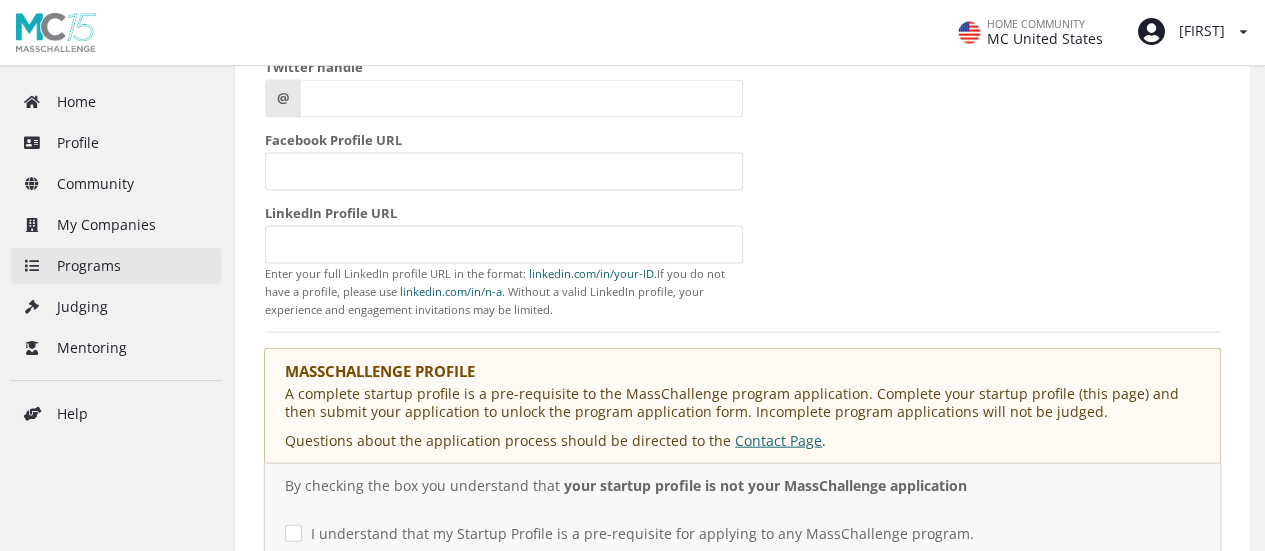 click on "Programs" at bounding box center [116, 266] 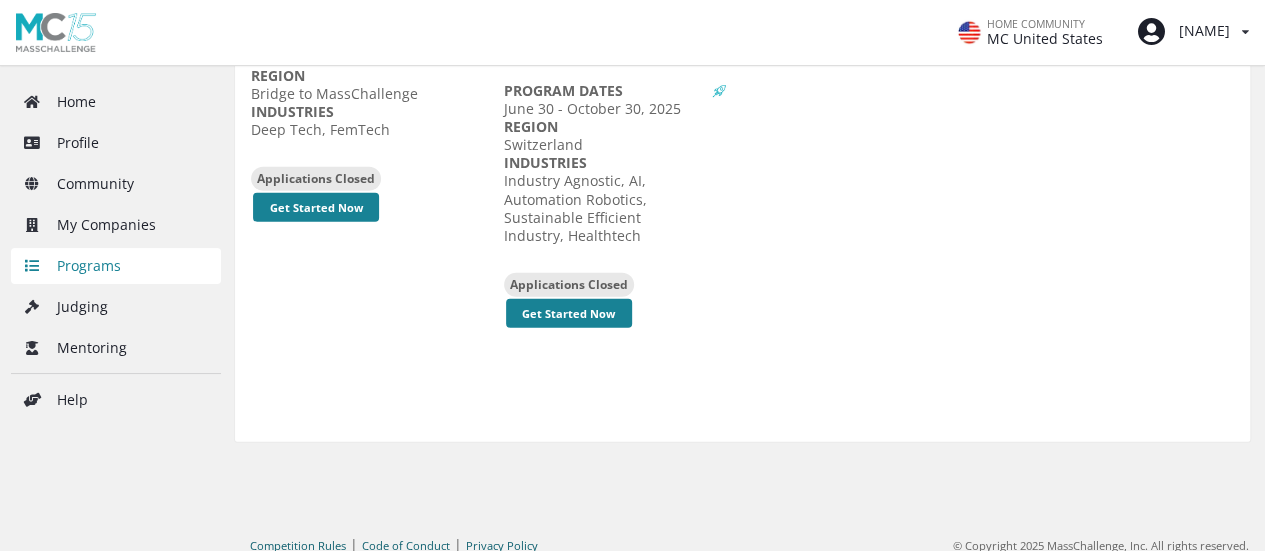scroll, scrollTop: 2371, scrollLeft: 0, axis: vertical 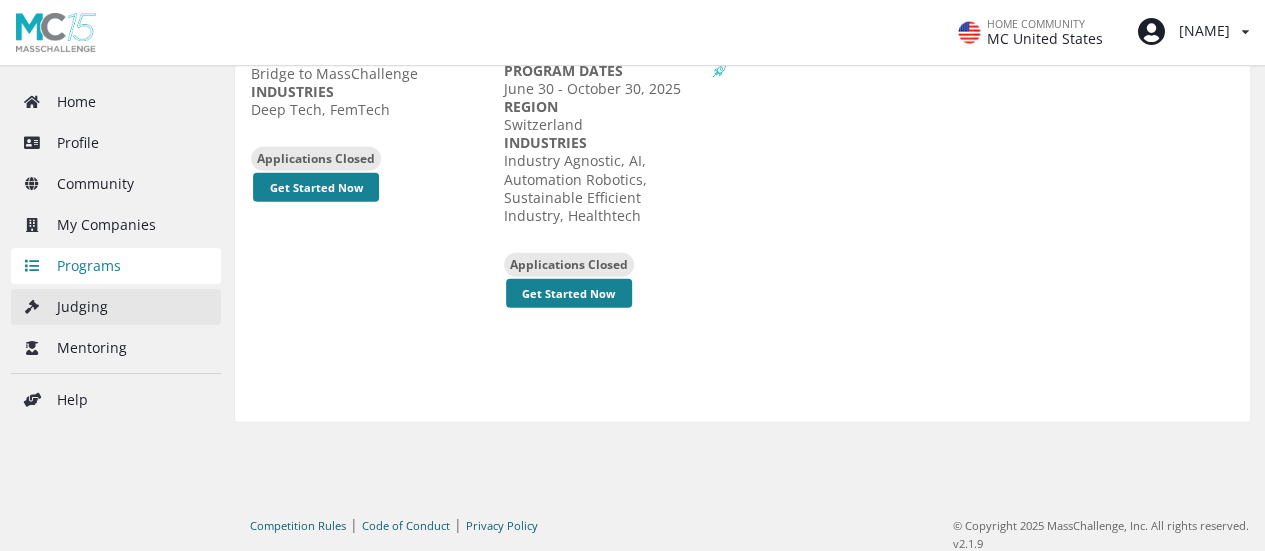 click on "Judging" at bounding box center (116, 307) 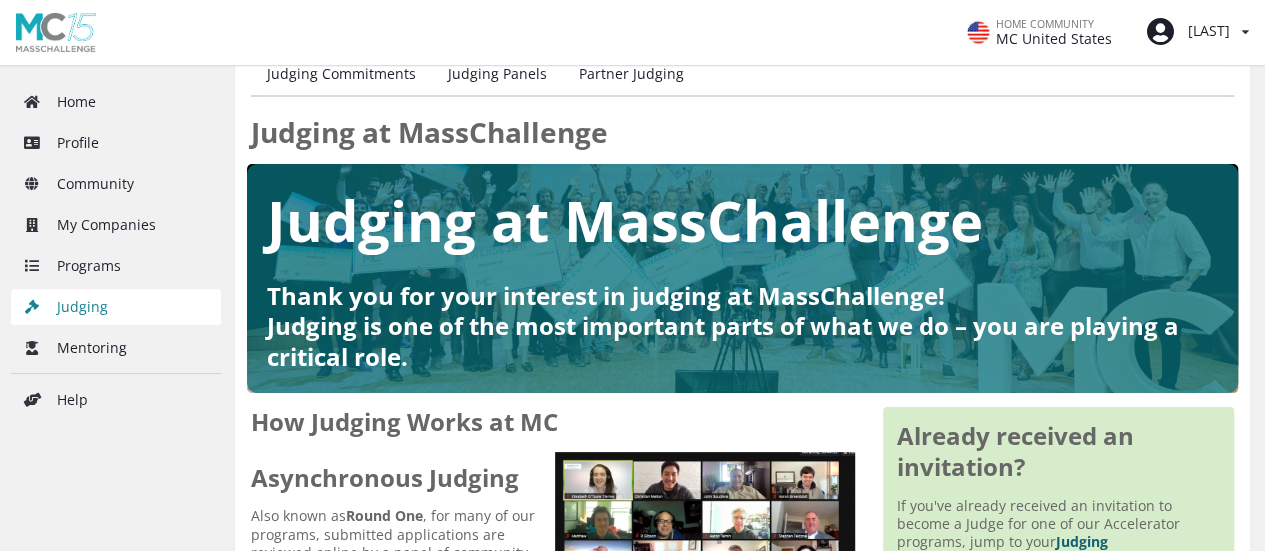 scroll, scrollTop: 0, scrollLeft: 0, axis: both 